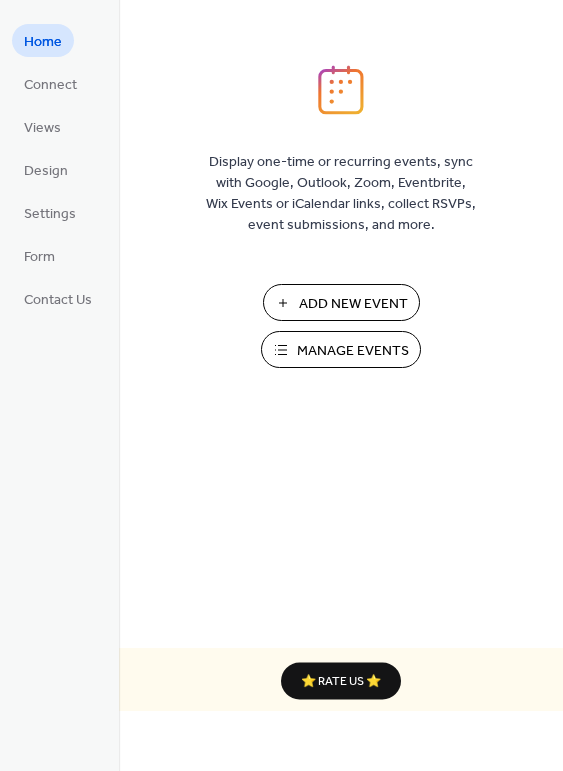 scroll, scrollTop: 0, scrollLeft: 0, axis: both 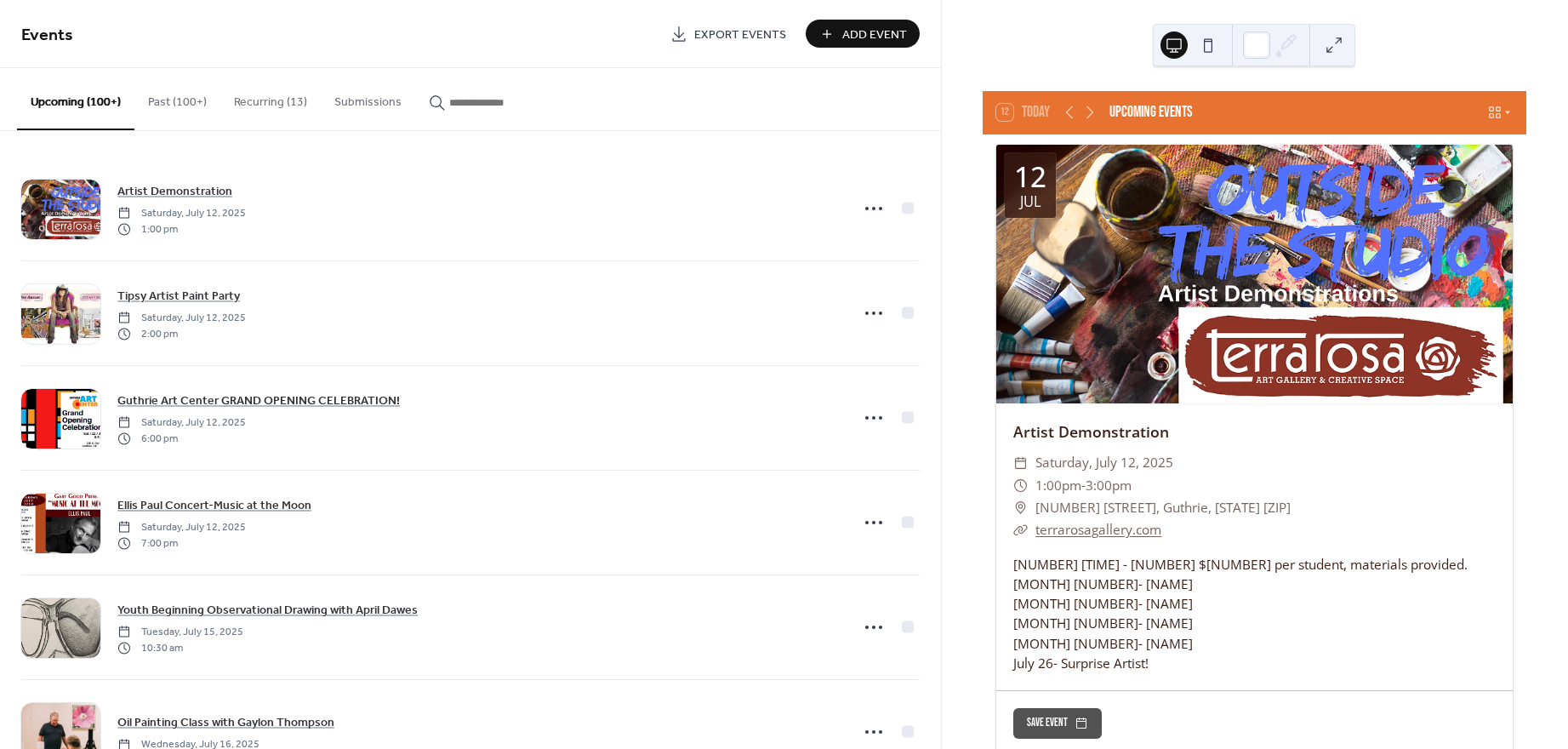click on "Add Event" at bounding box center (875, 35) 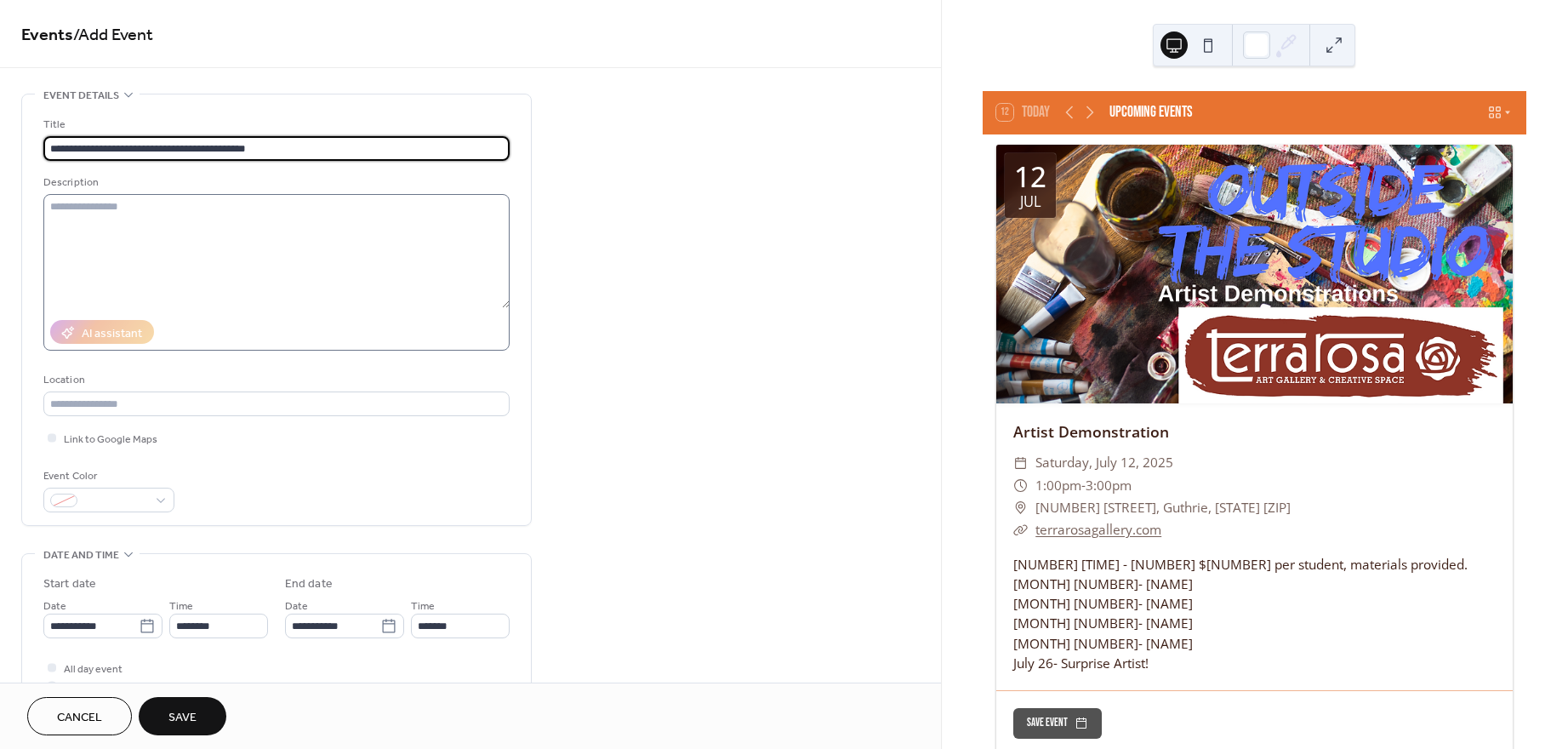 type on "**********" 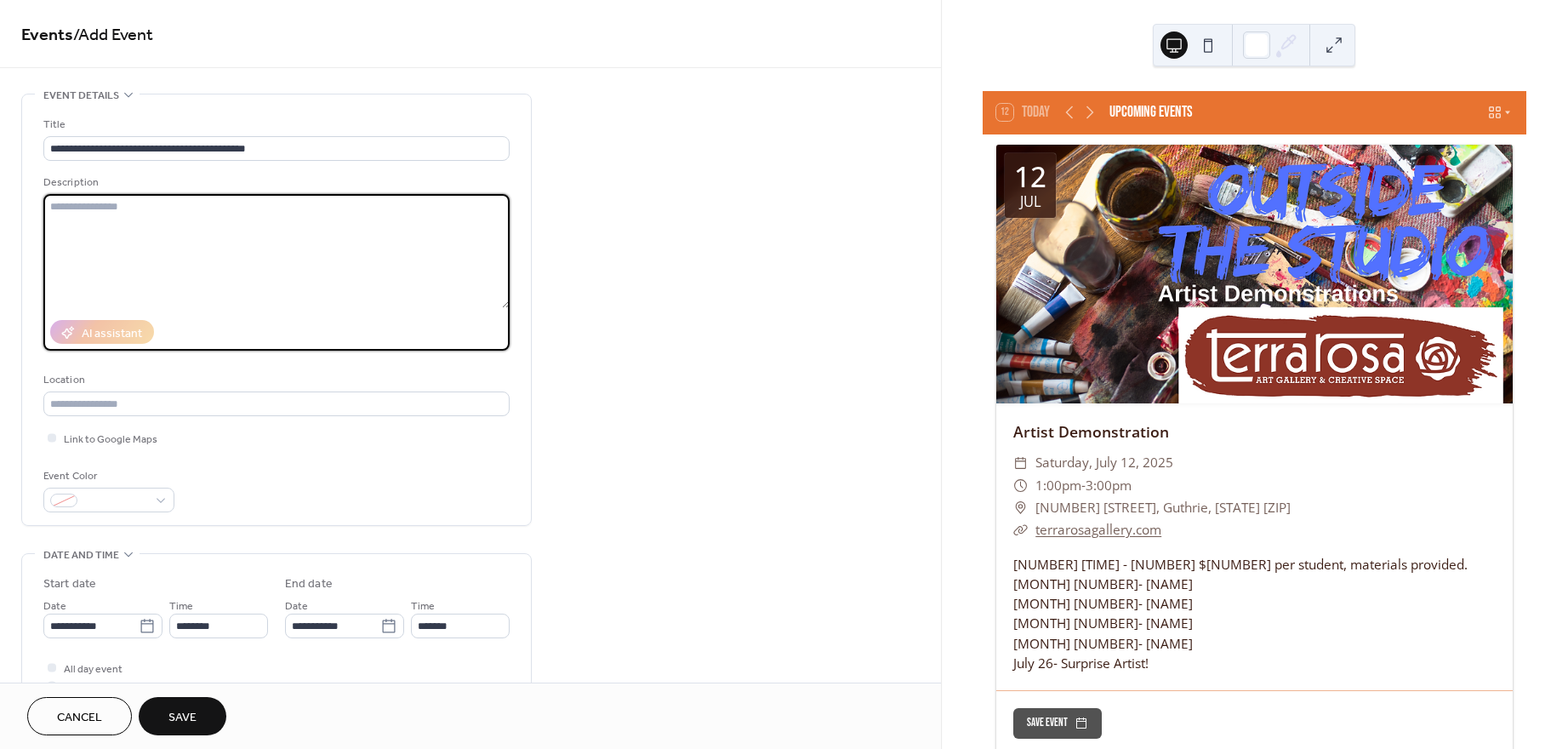 click at bounding box center (277, 251) 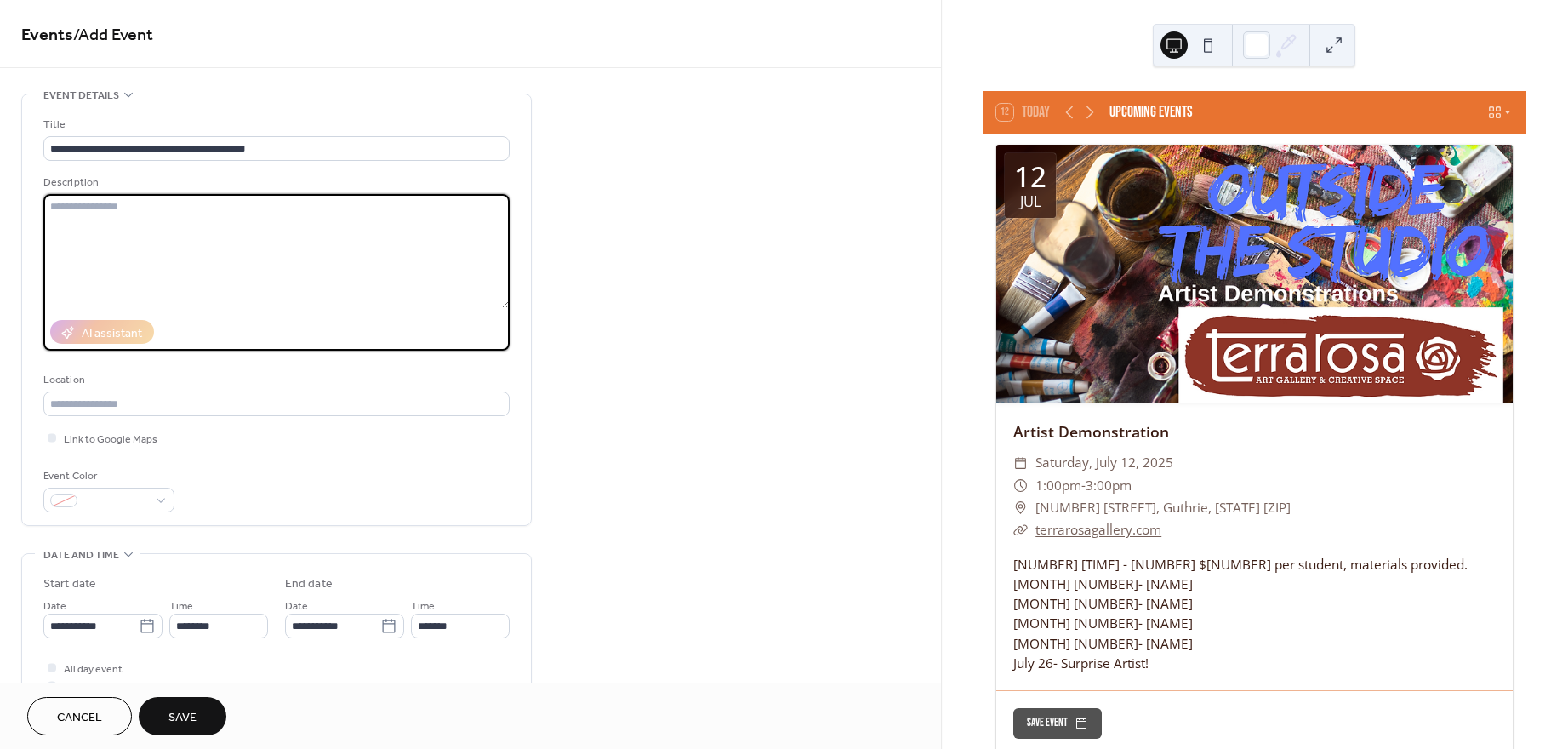 paste on "**********" 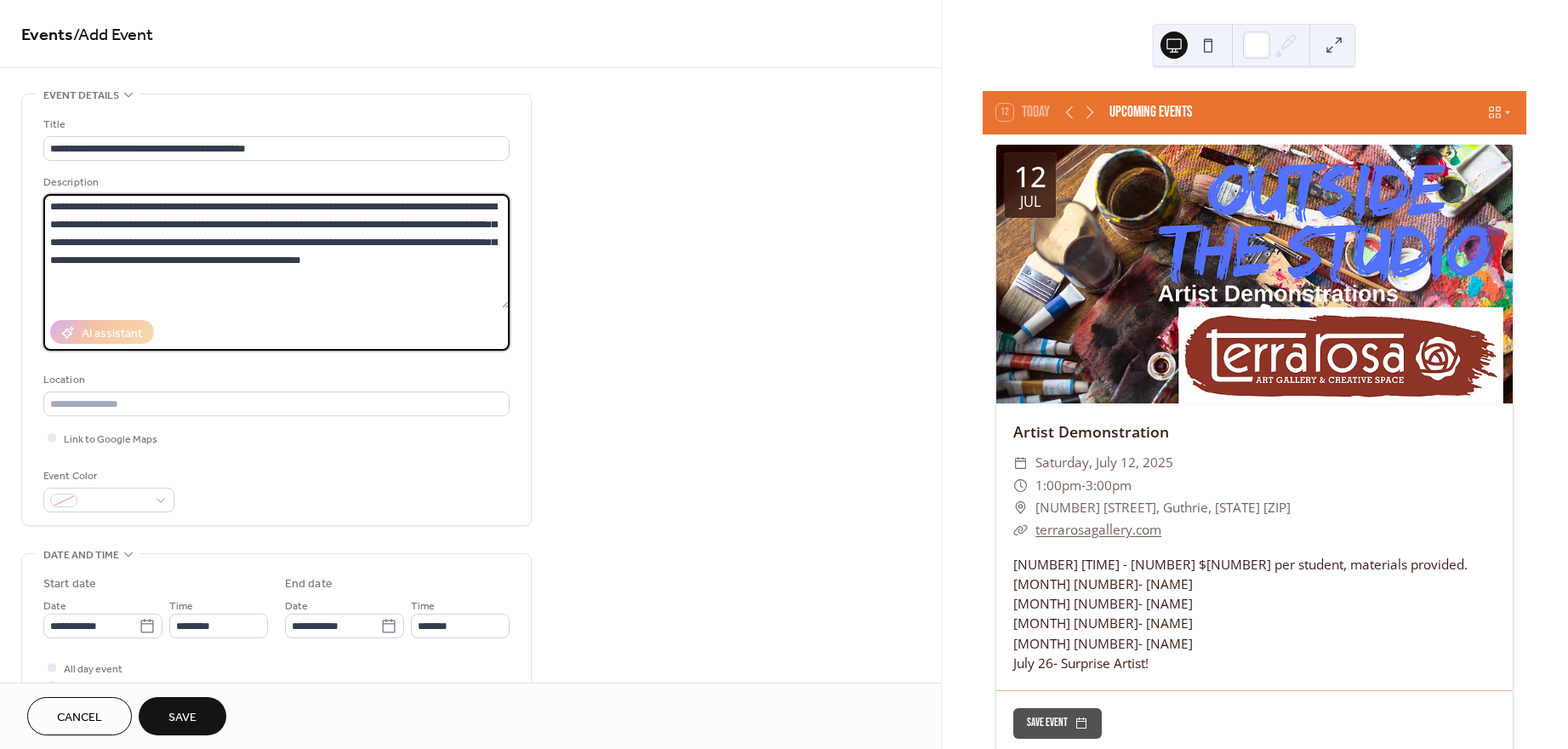 scroll, scrollTop: 0, scrollLeft: 0, axis: both 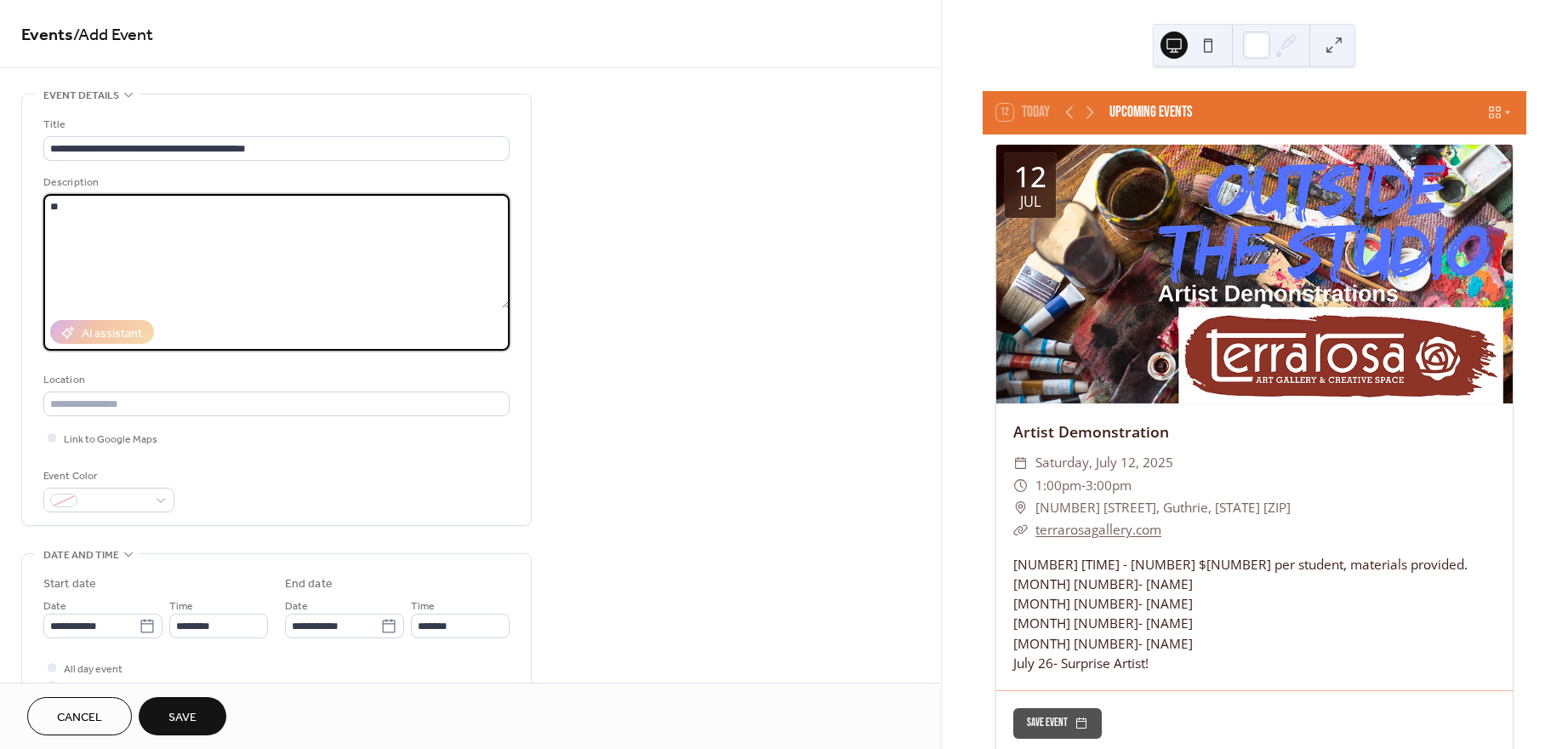 type on "*" 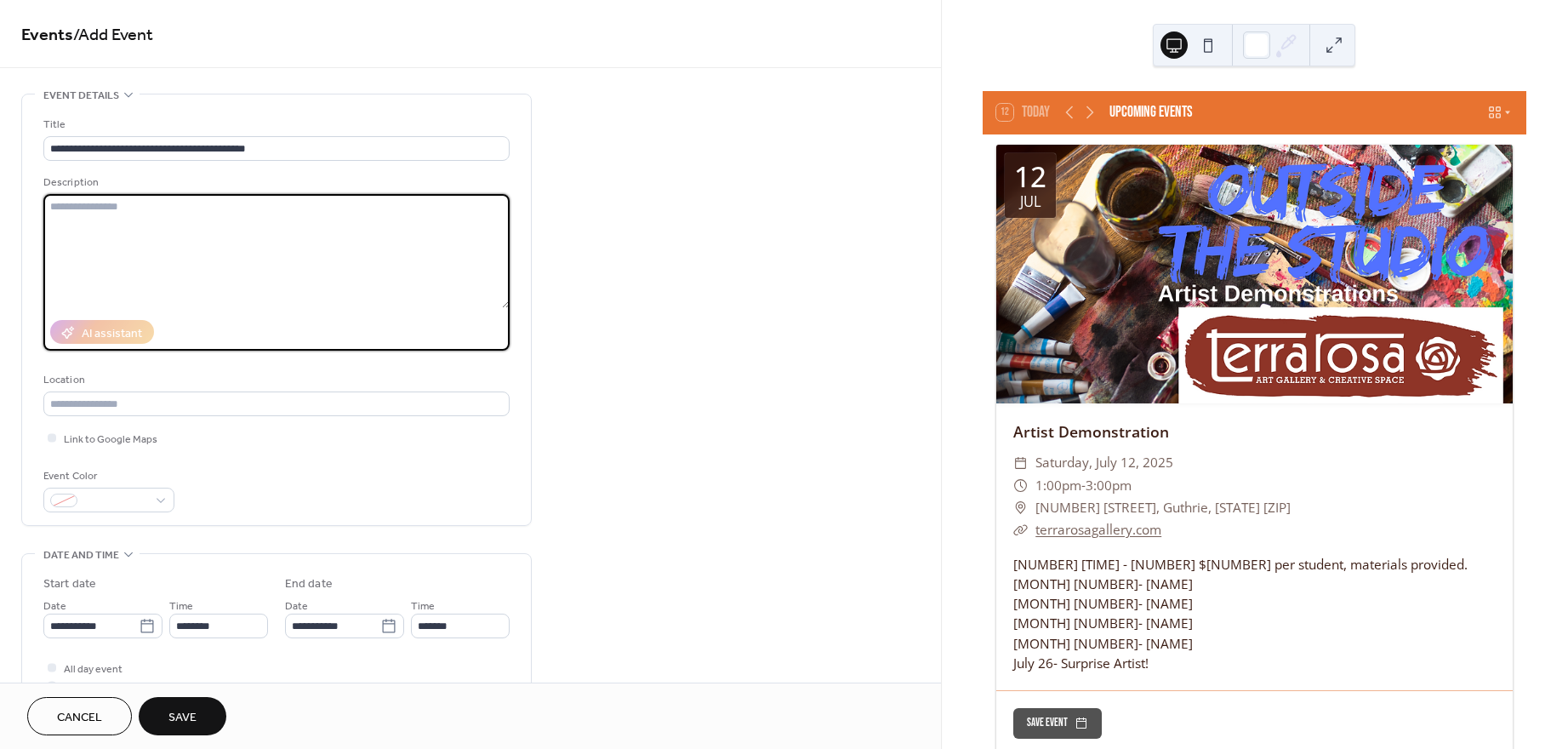 paste on "**********" 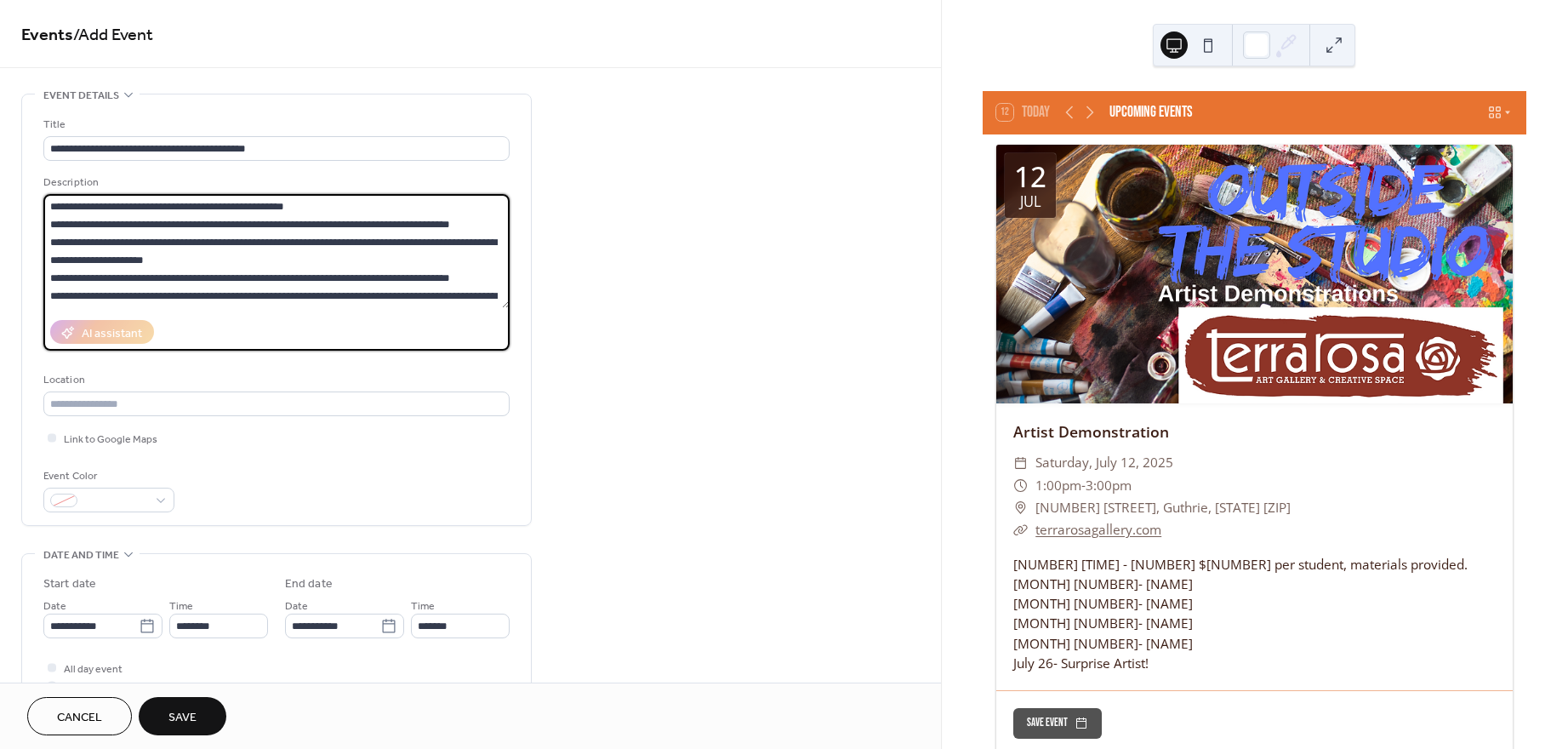 scroll, scrollTop: 87, scrollLeft: 0, axis: vertical 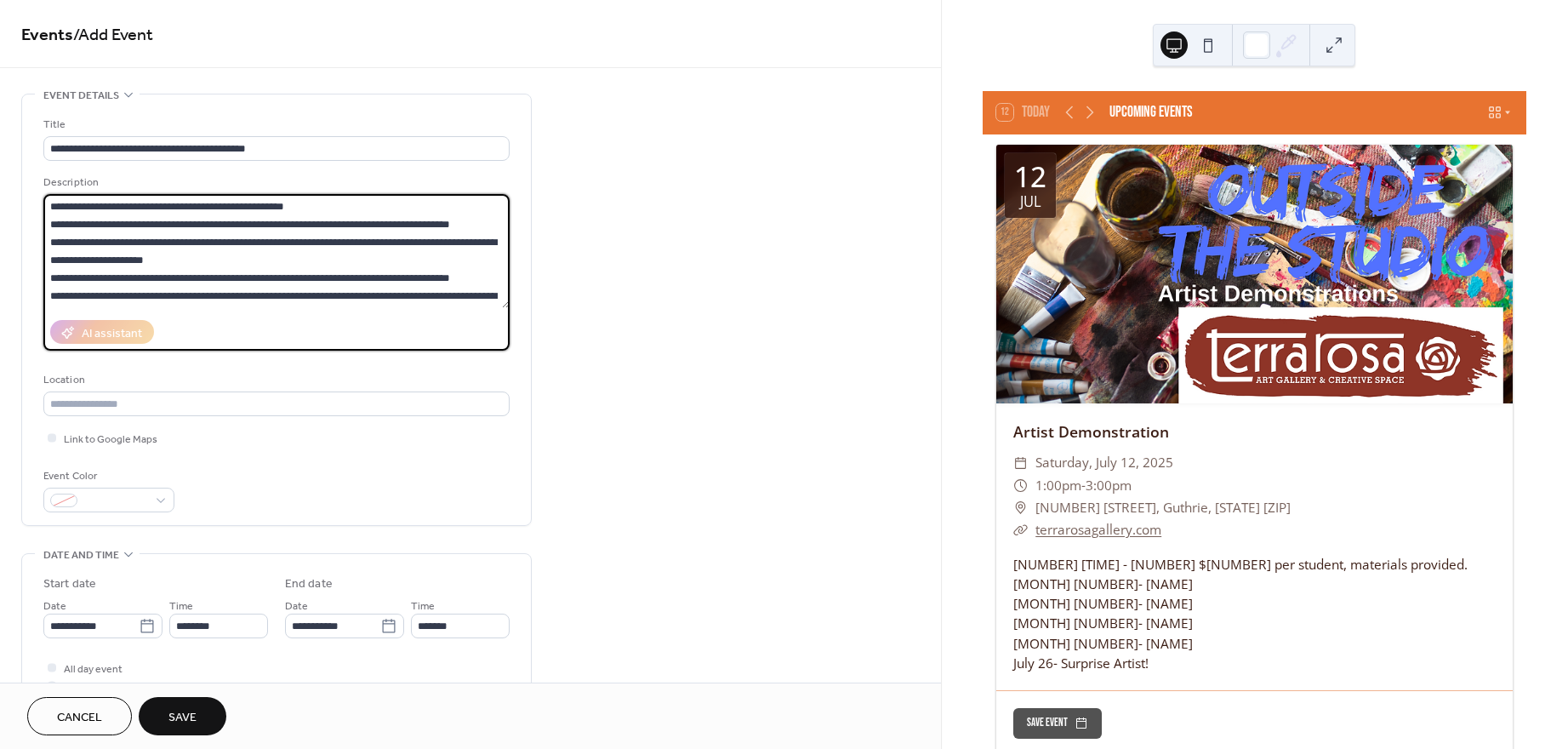 click on "**********" at bounding box center (277, 251) 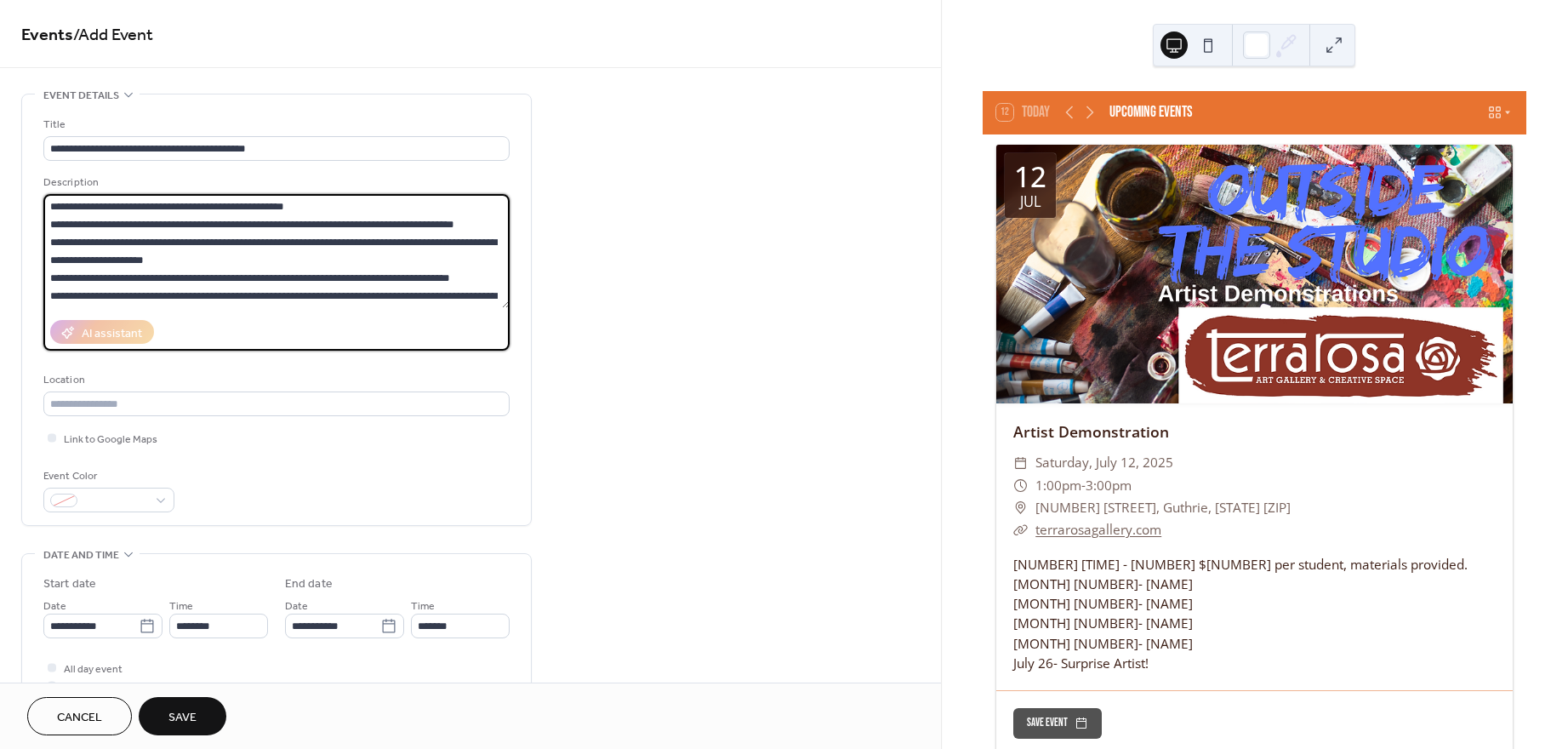 click on "**********" at bounding box center (277, 251) 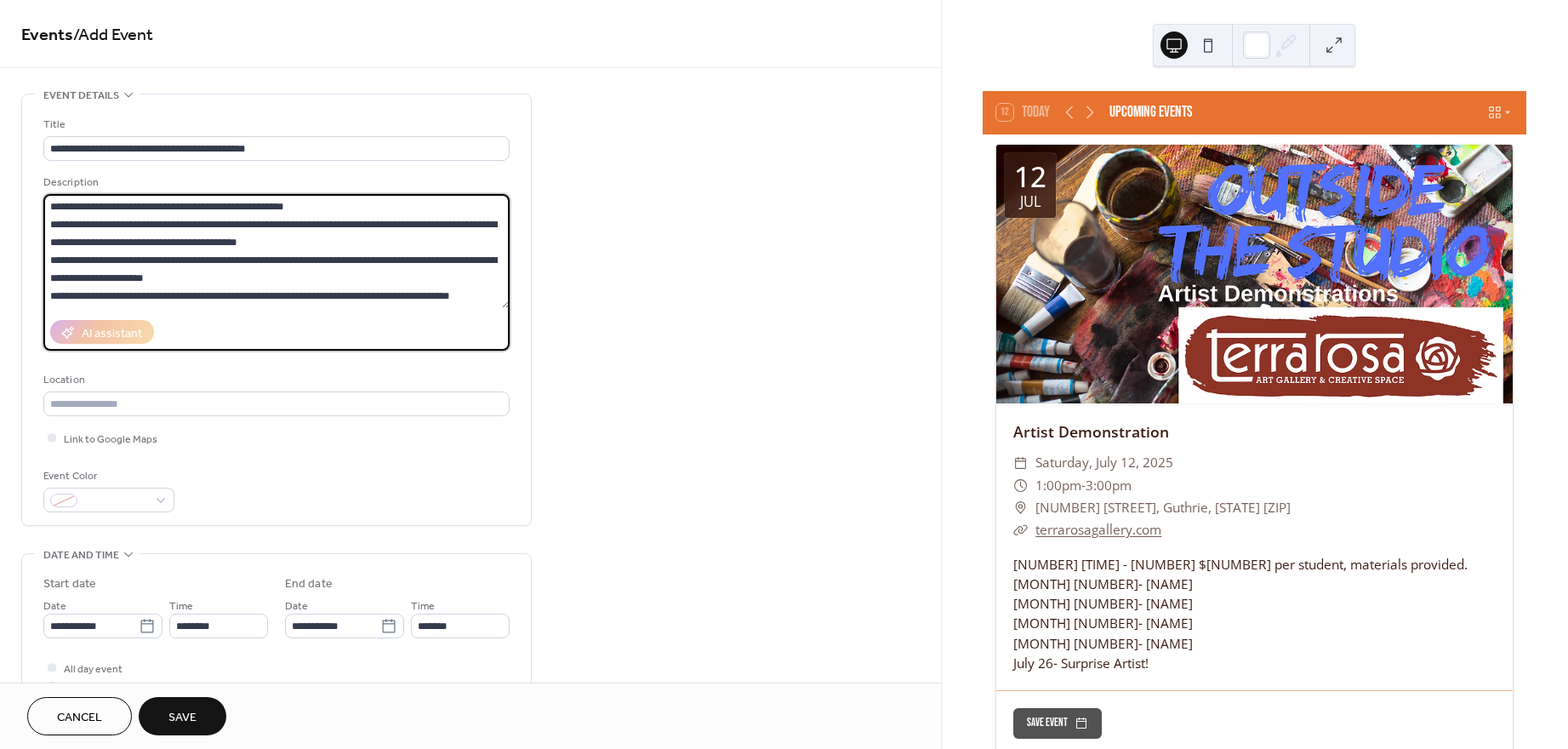 click on "**********" at bounding box center (277, 251) 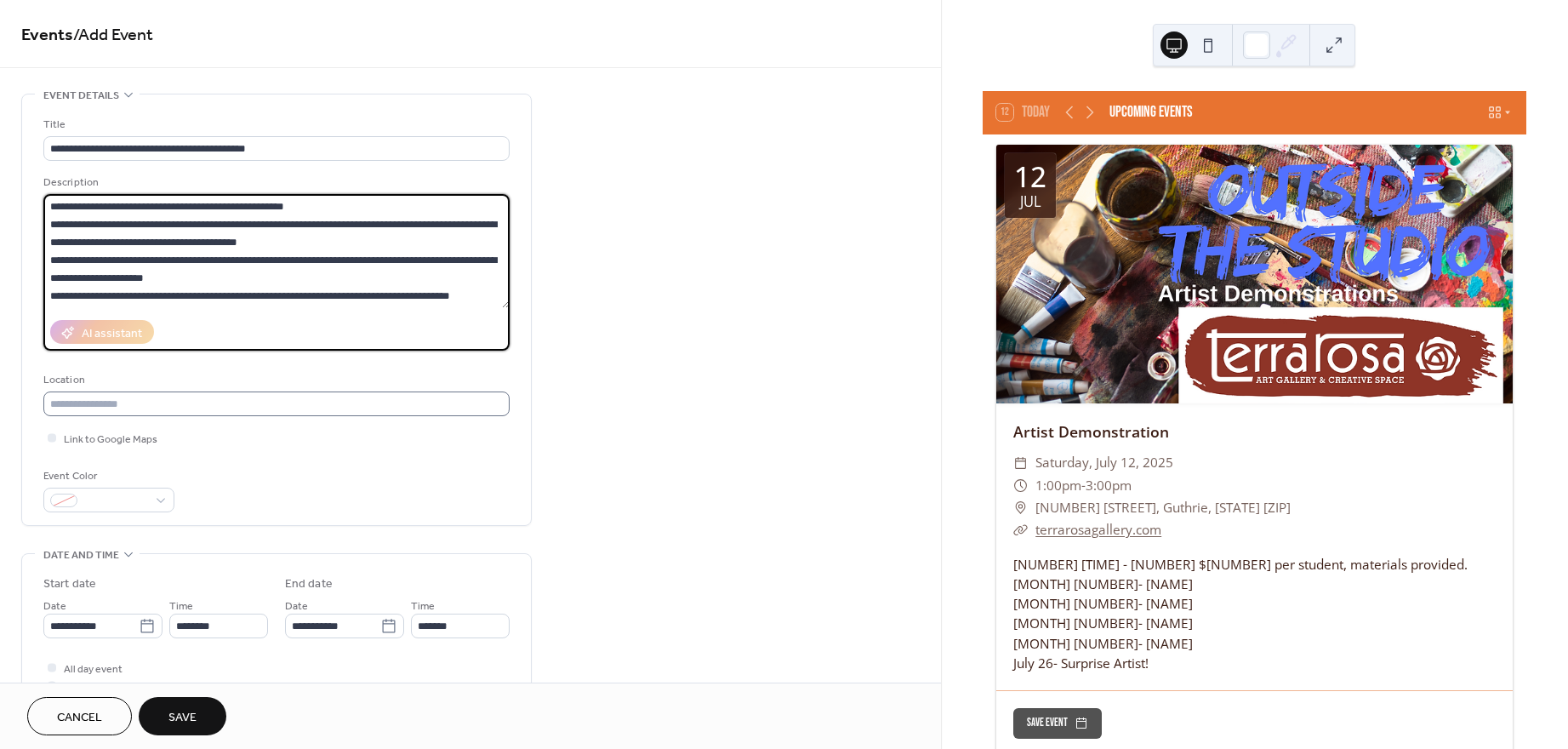 type on "**********" 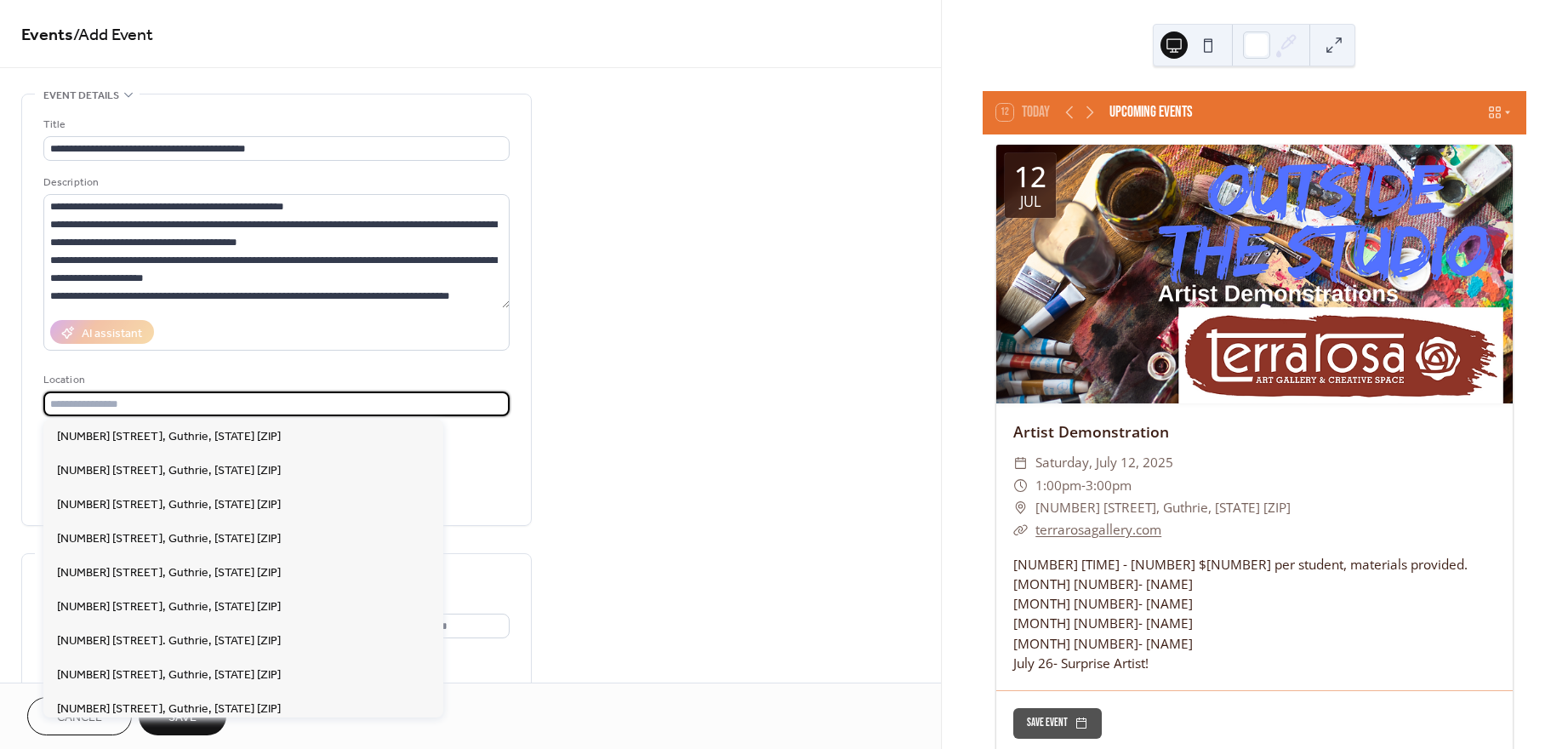 click at bounding box center (277, 403) 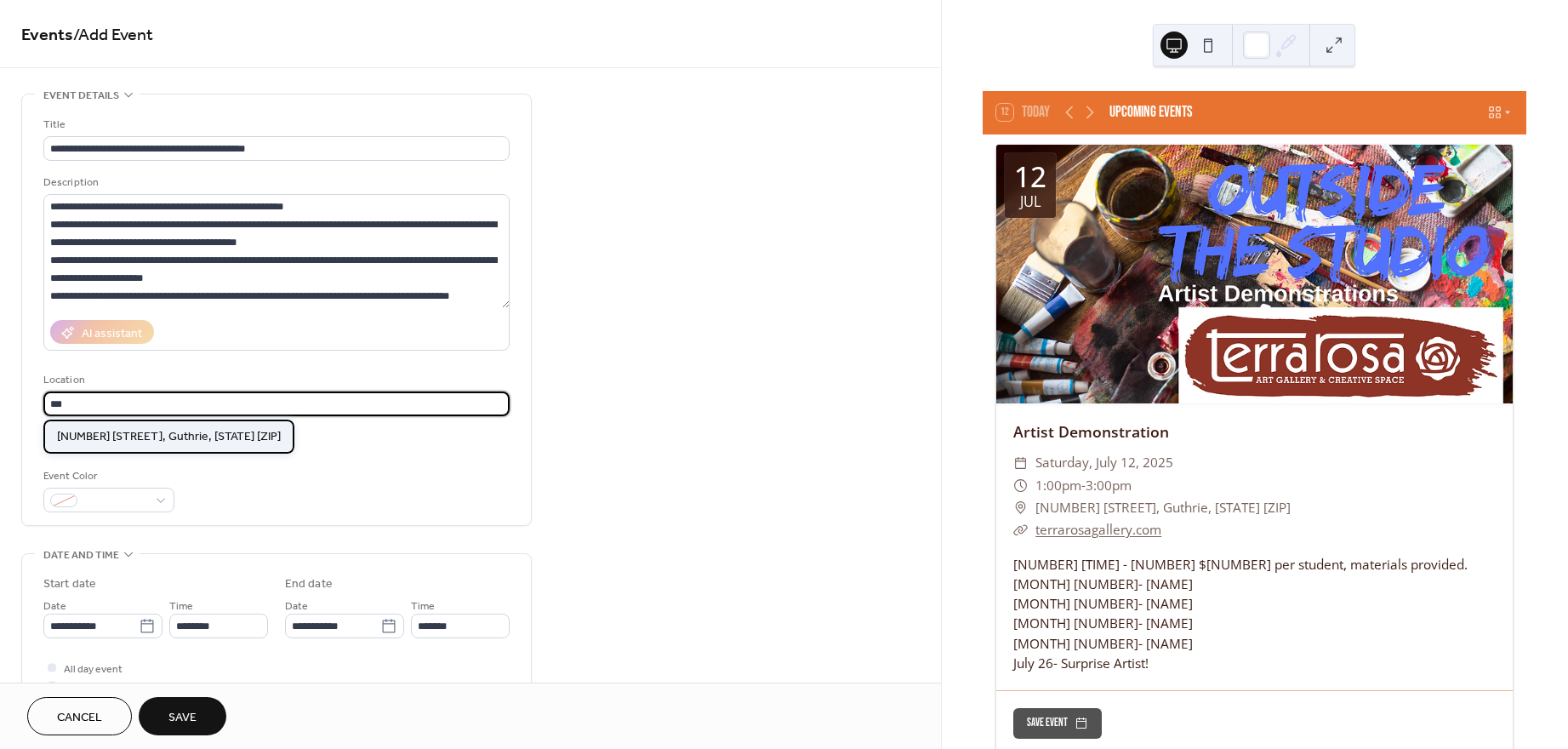 click on "[NUMBER] [STREET], Guthrie, [STATE] [ZIP]" at bounding box center (168, 437) 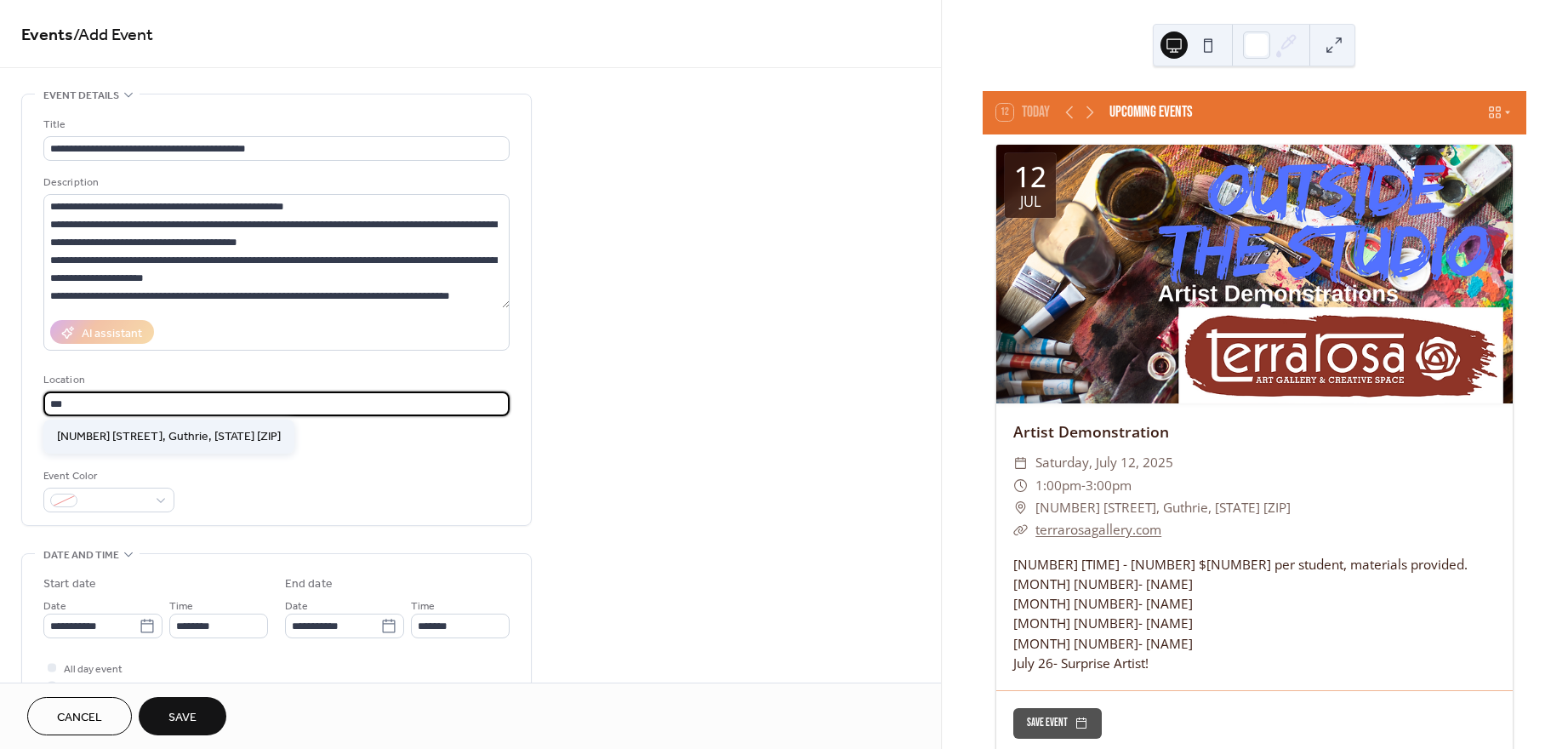 type on "**********" 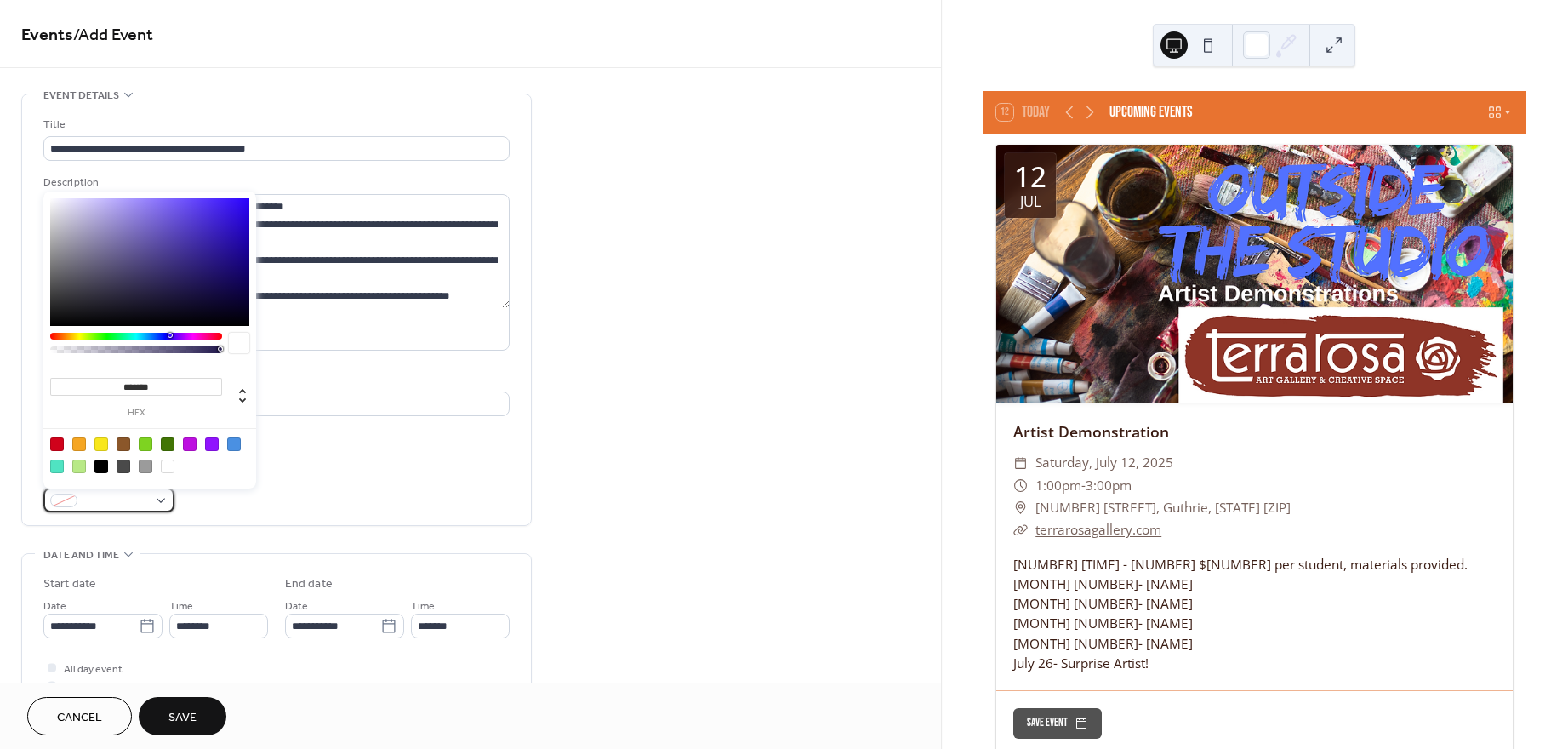 click at bounding box center [109, 500] 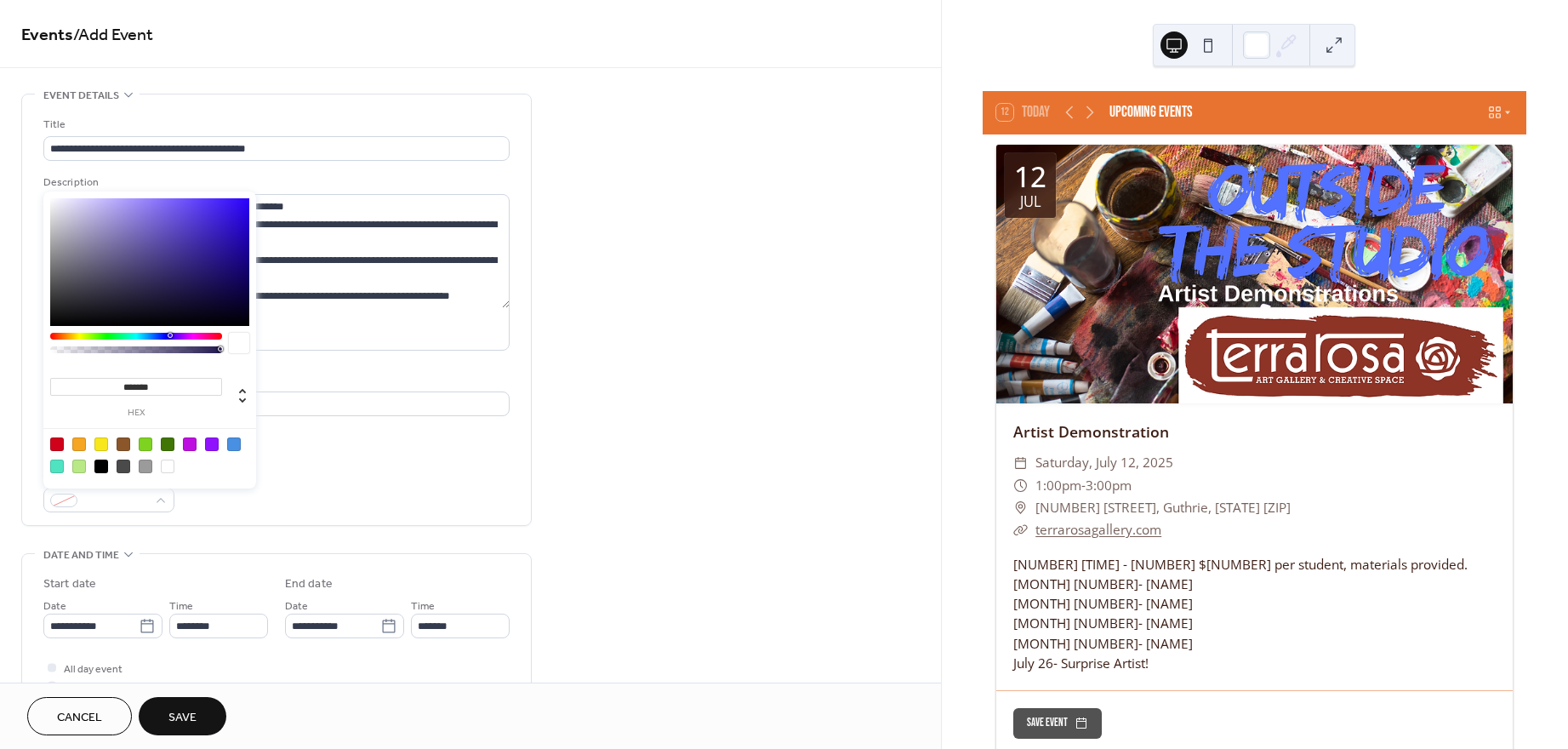 click at bounding box center (136, 336) 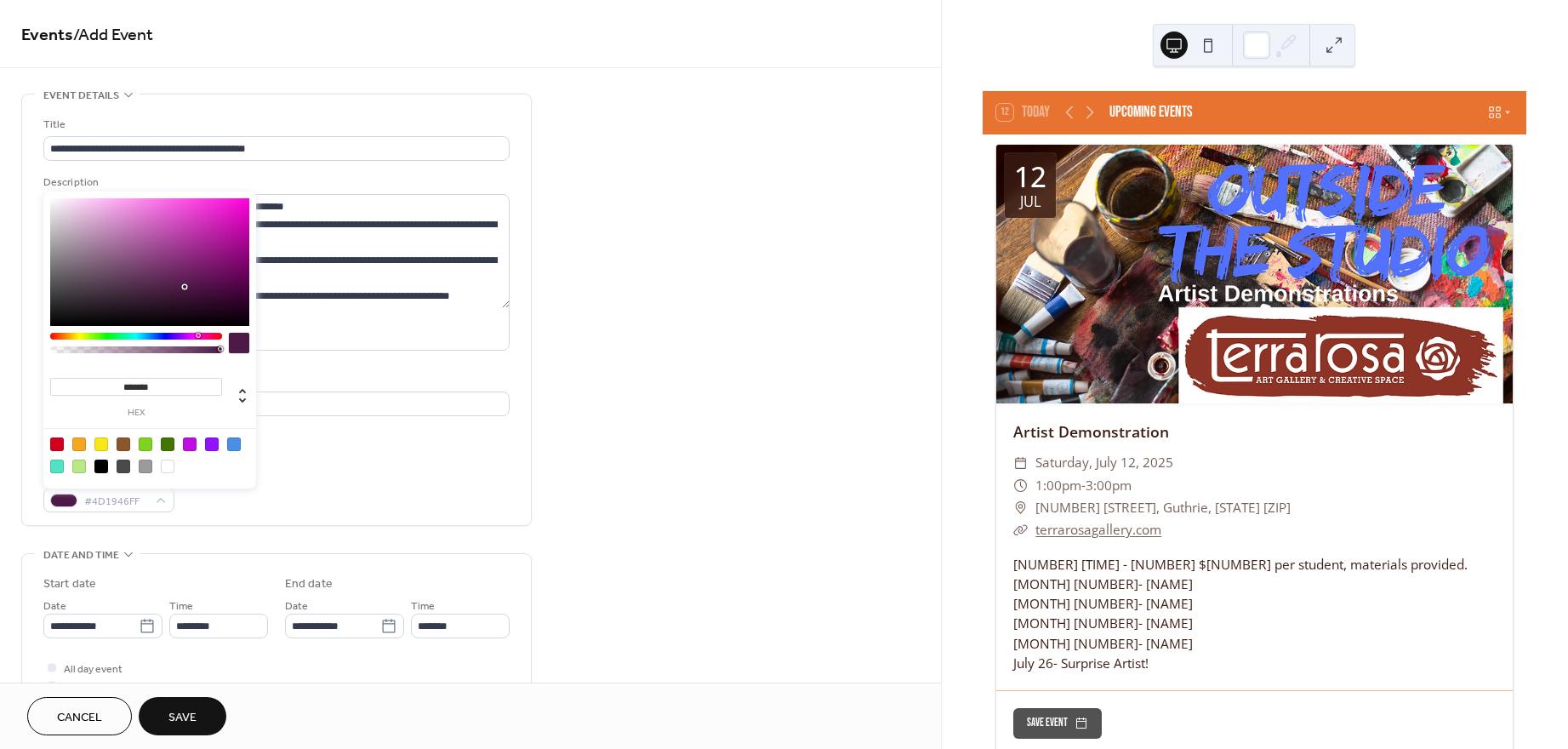 type on "*******" 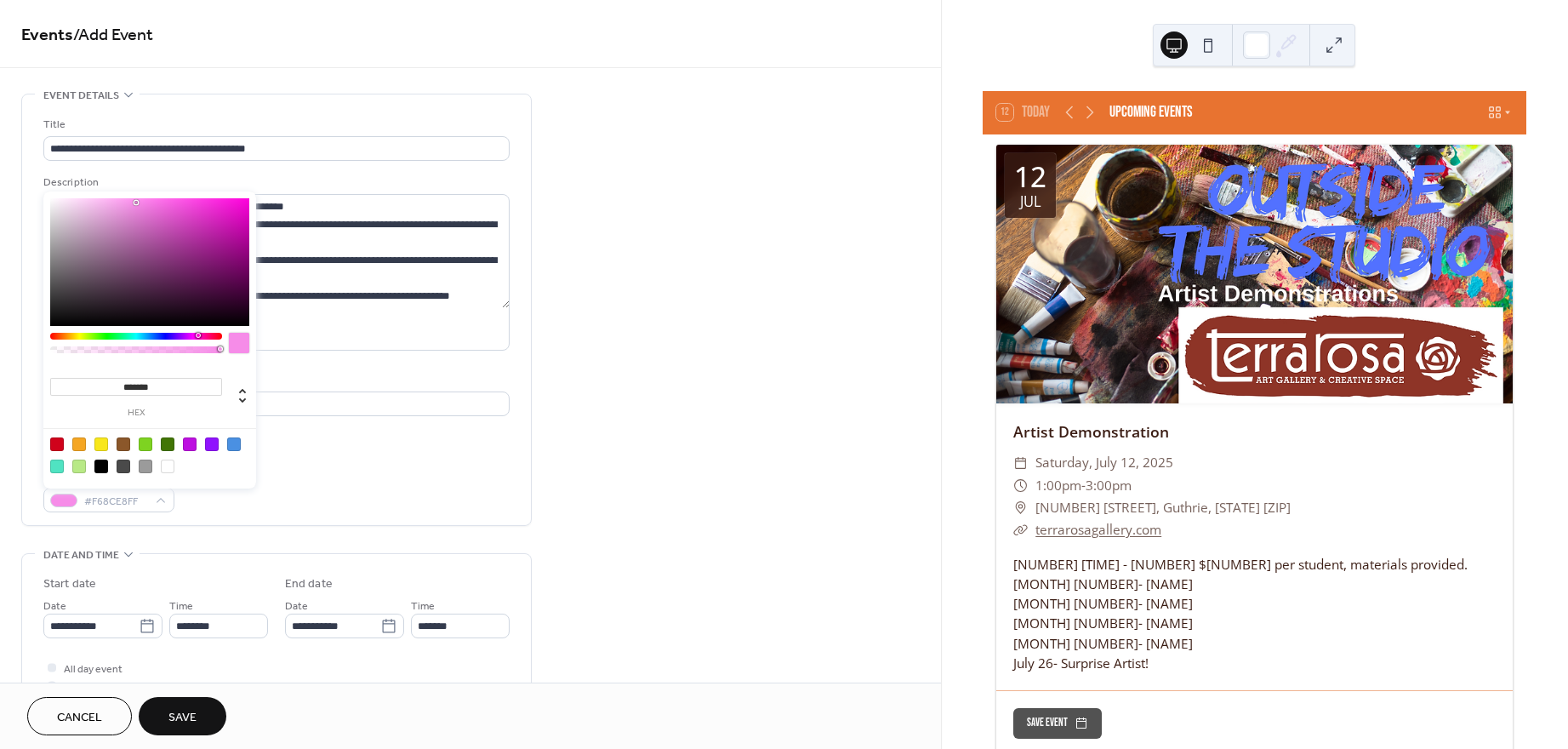 click on "**********" at bounding box center [470, 678] 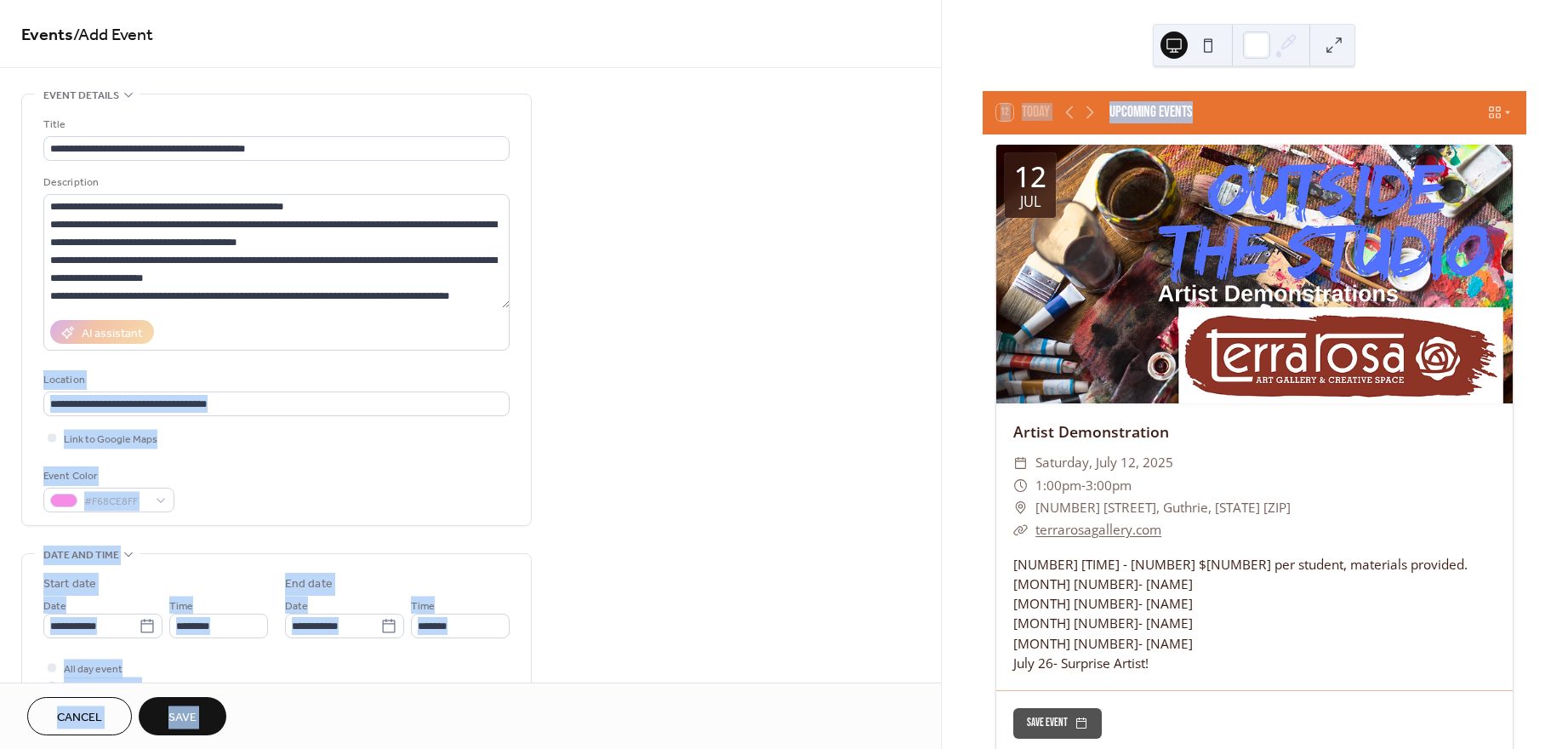 drag, startPoint x: 935, startPoint y: 242, endPoint x: 942, endPoint y: 306, distance: 64.38167 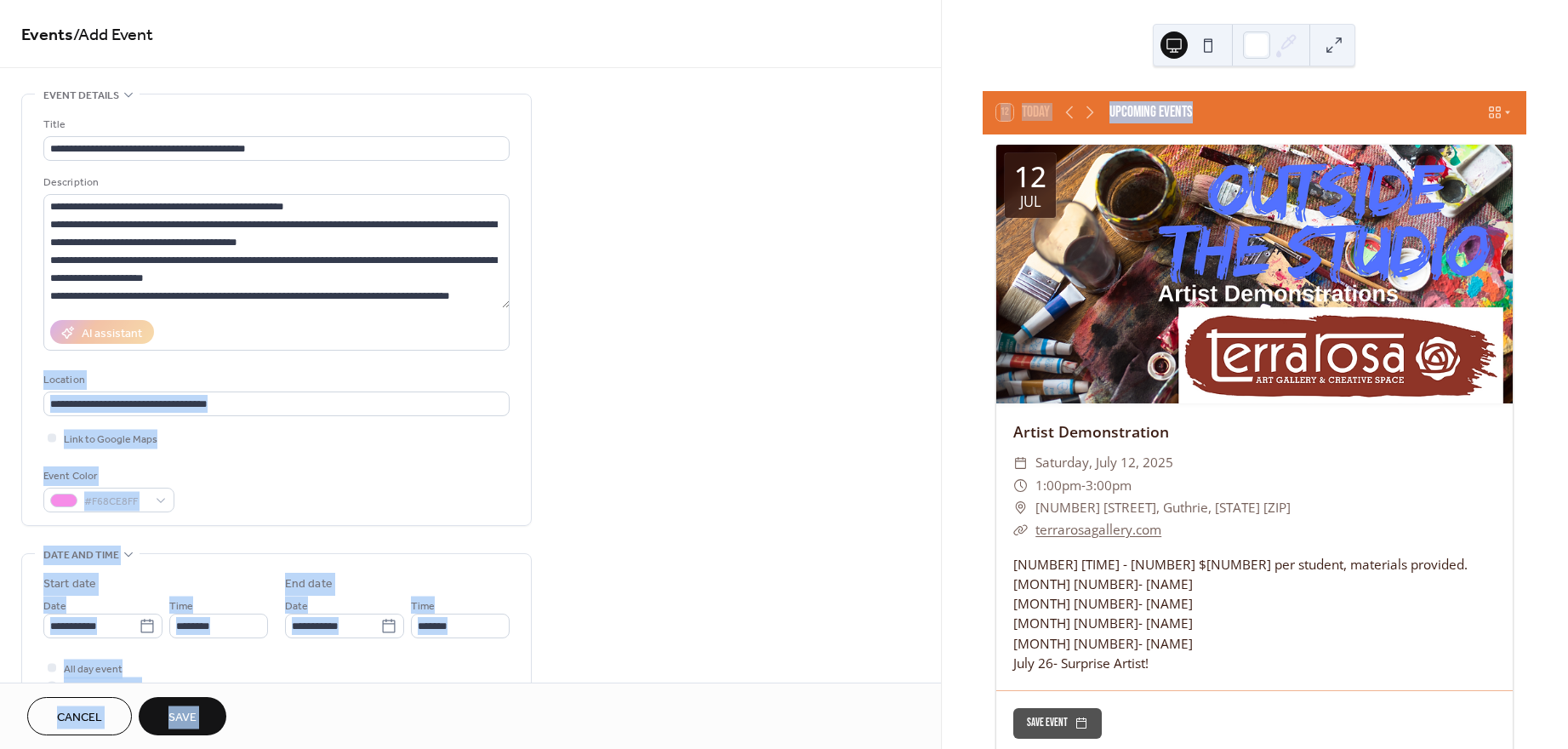 click on "**********" at bounding box center (784, 374) 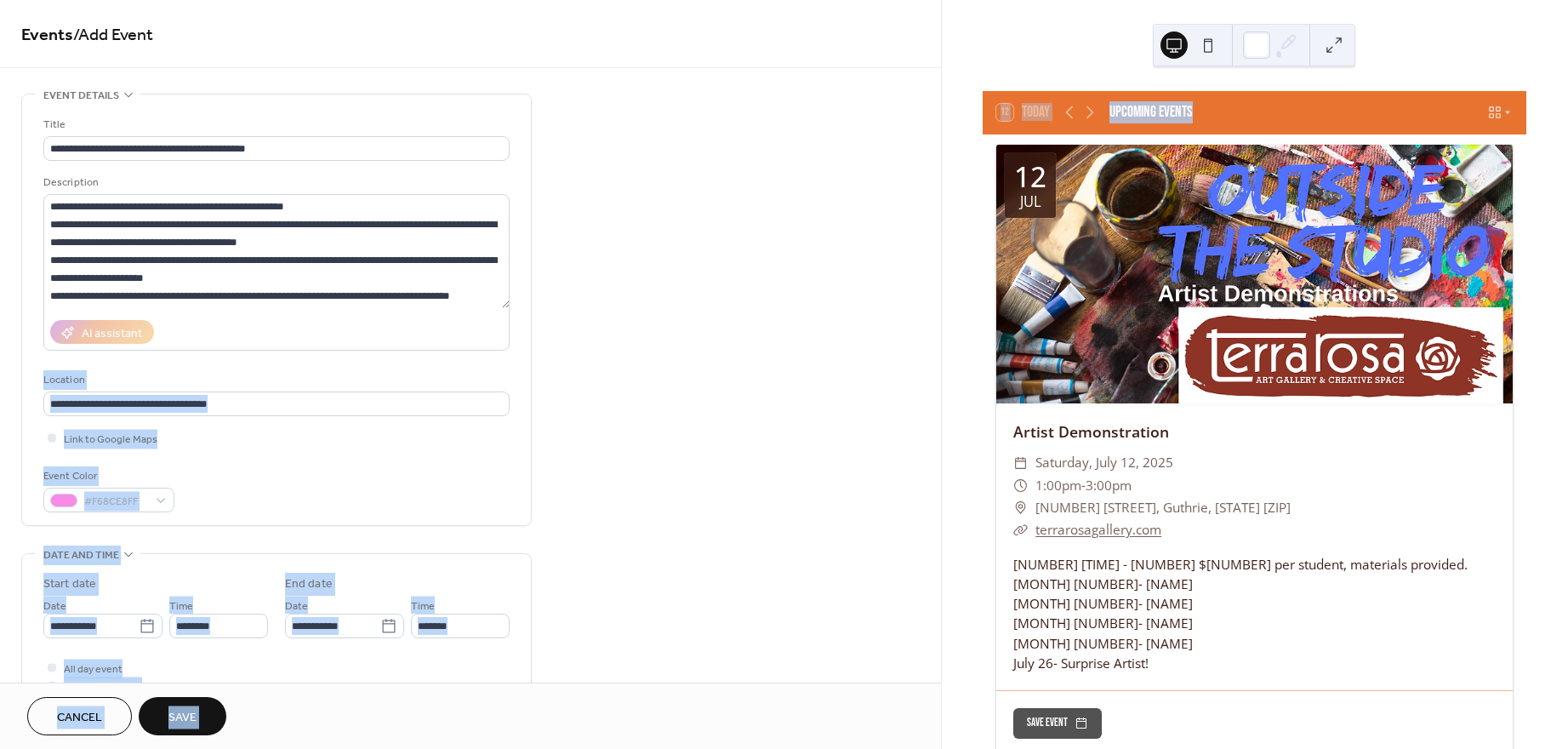 click on "**********" at bounding box center (470, 678) 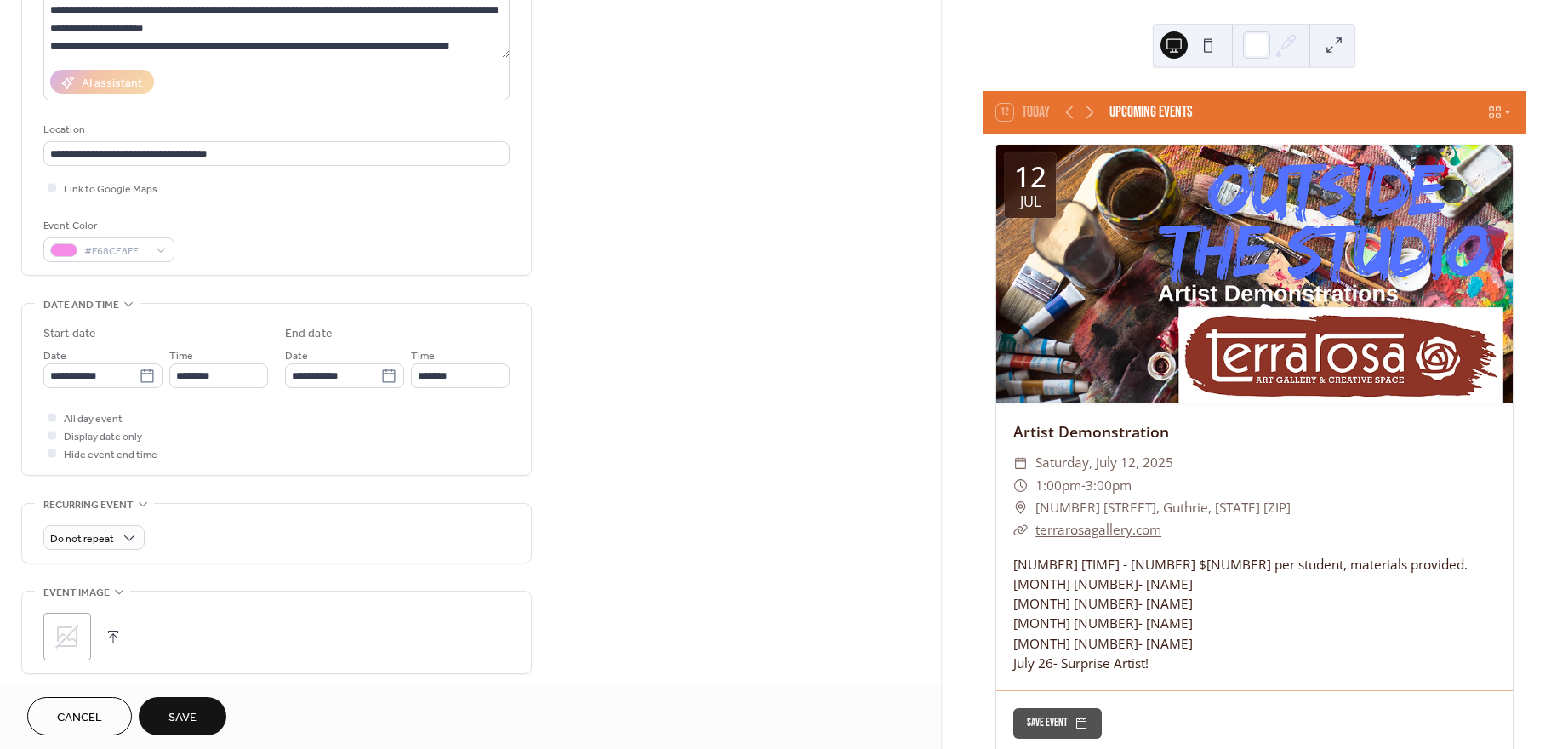 scroll, scrollTop: 255, scrollLeft: 0, axis: vertical 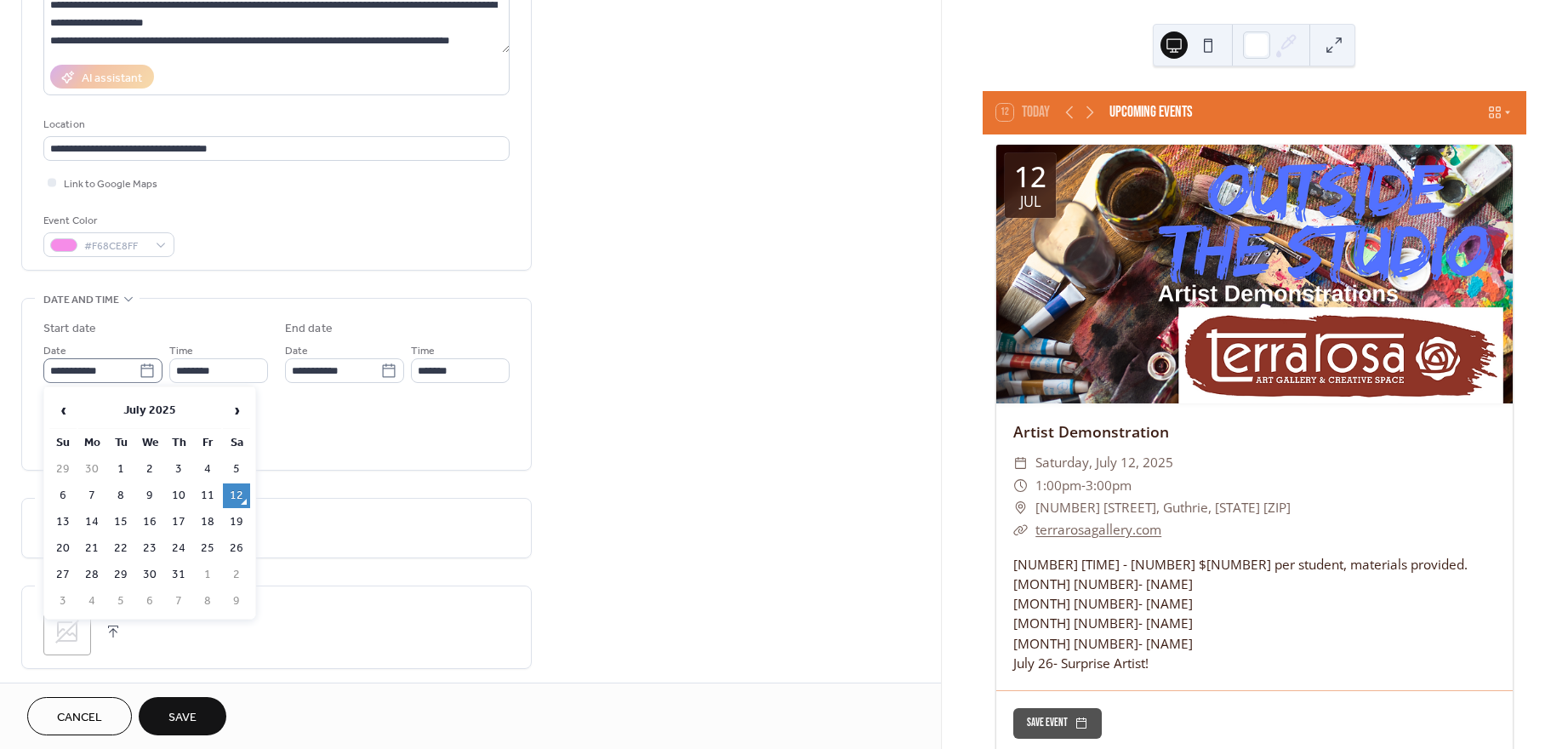 click 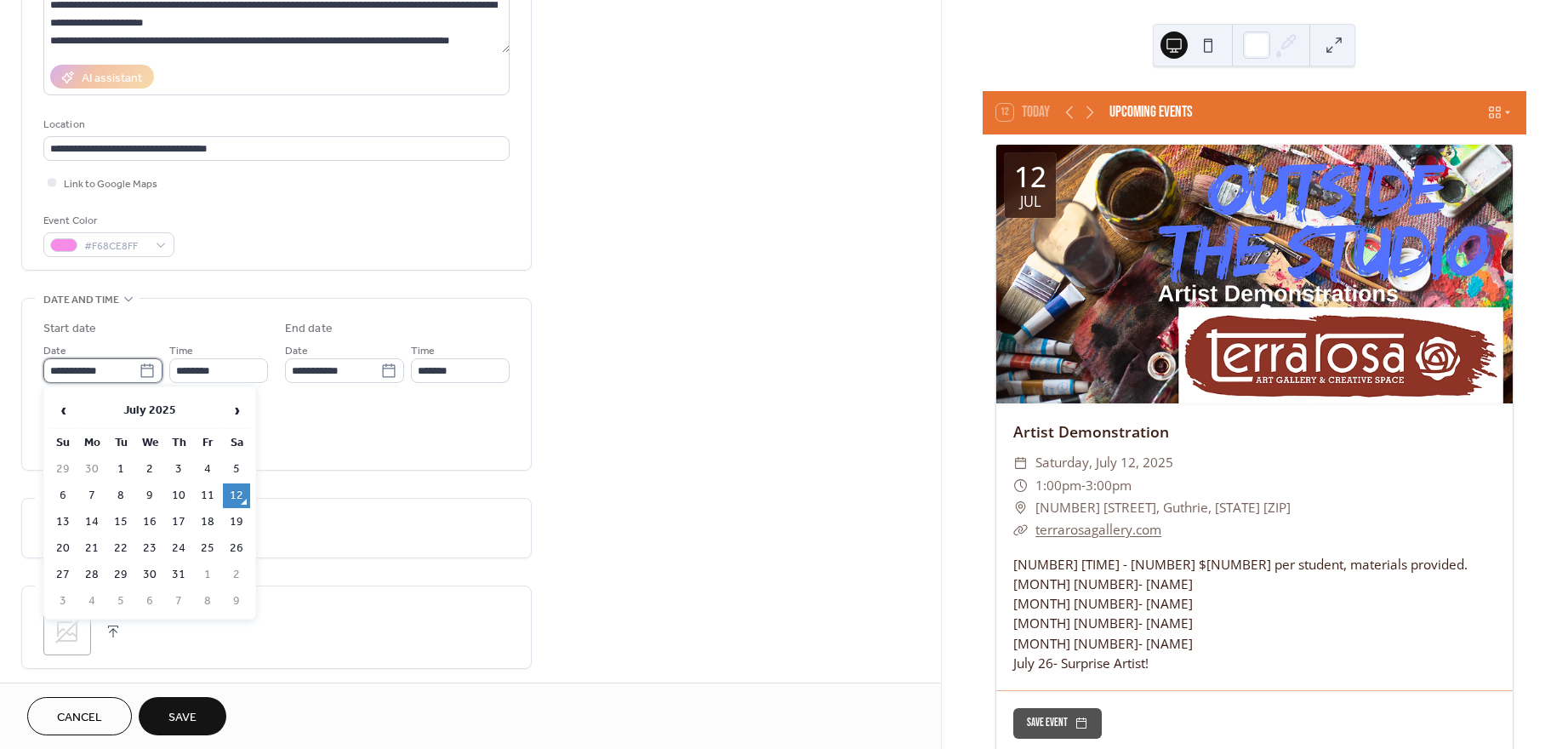 click on "**********" at bounding box center (91, 370) 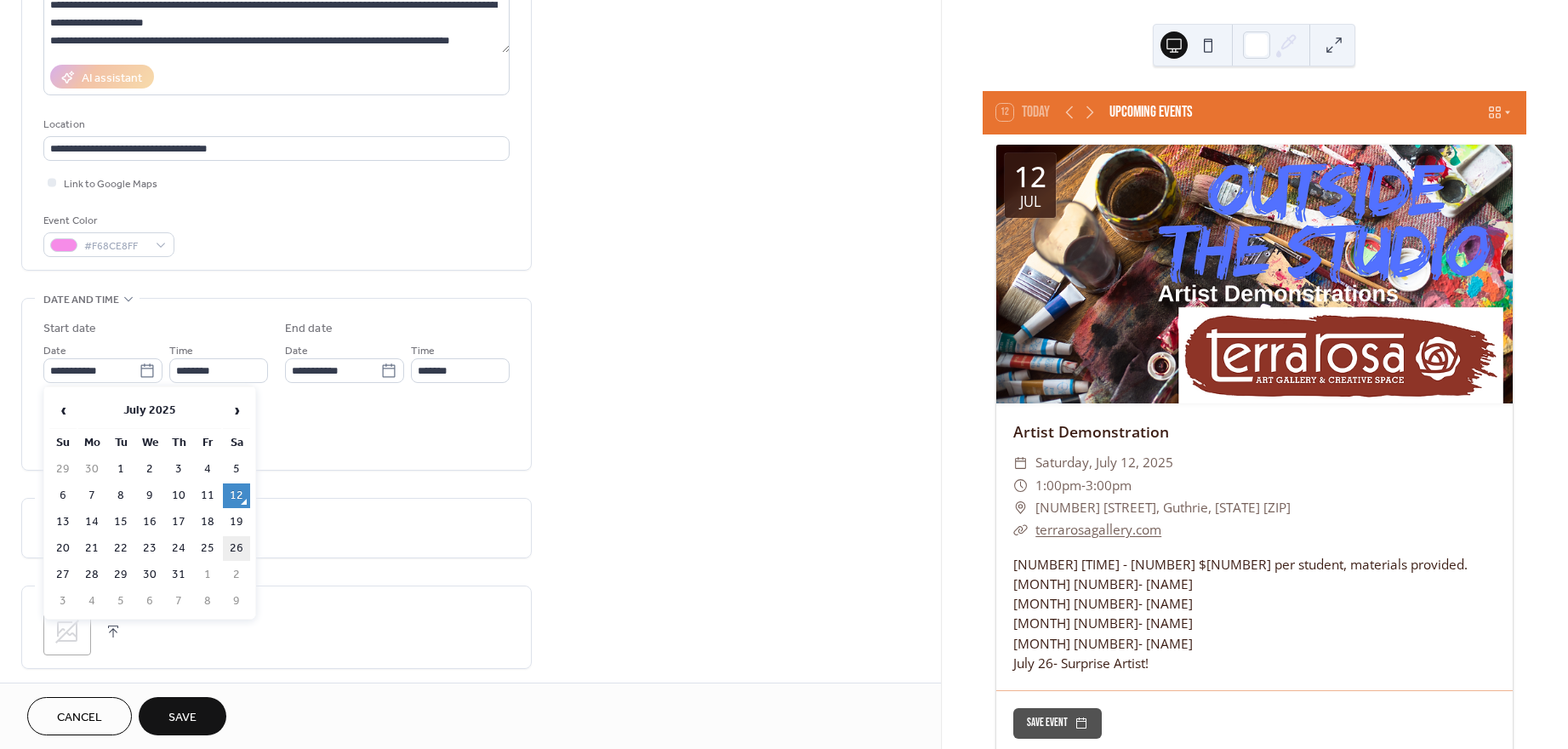click on "26" at bounding box center (237, 548) 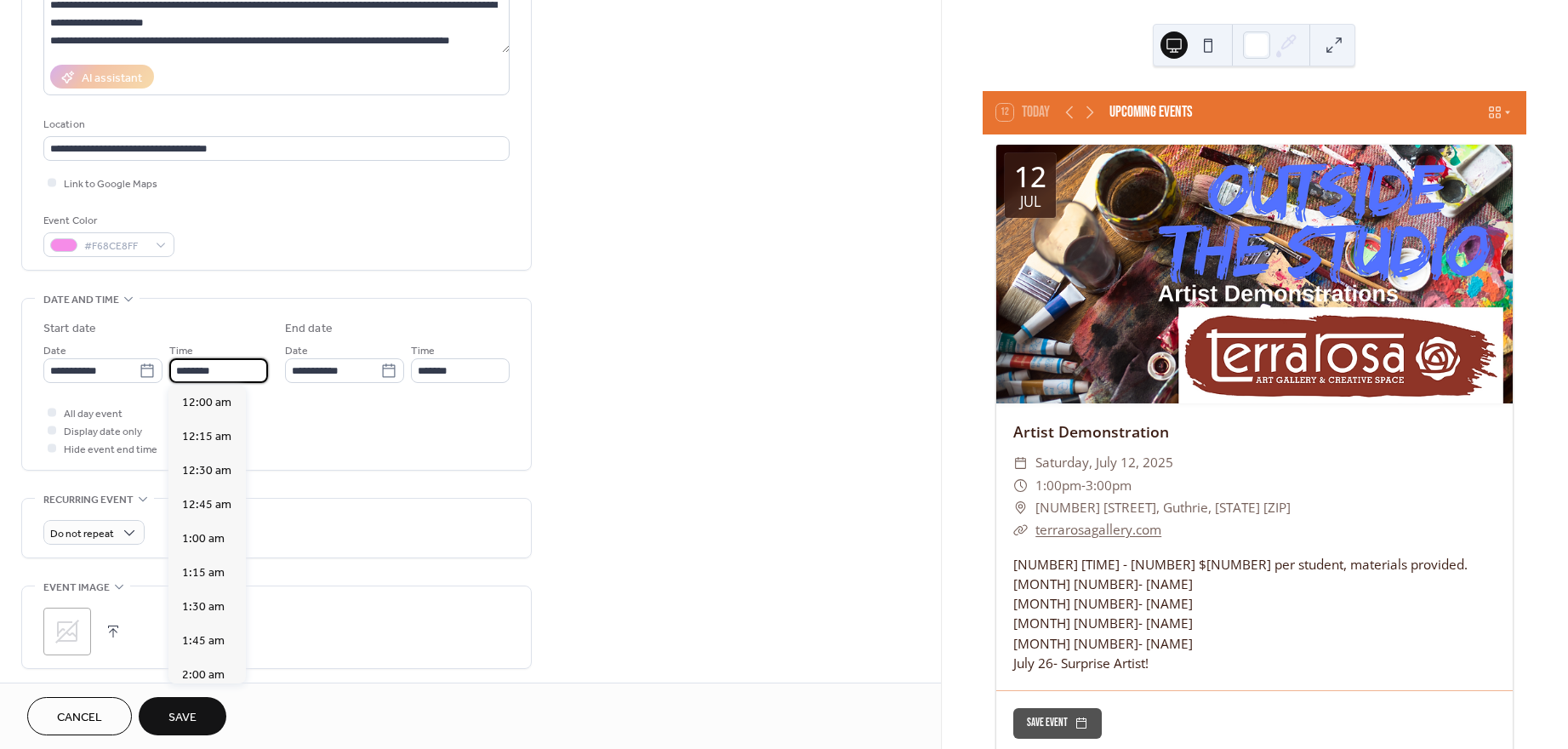 click on "********" at bounding box center (219, 370) 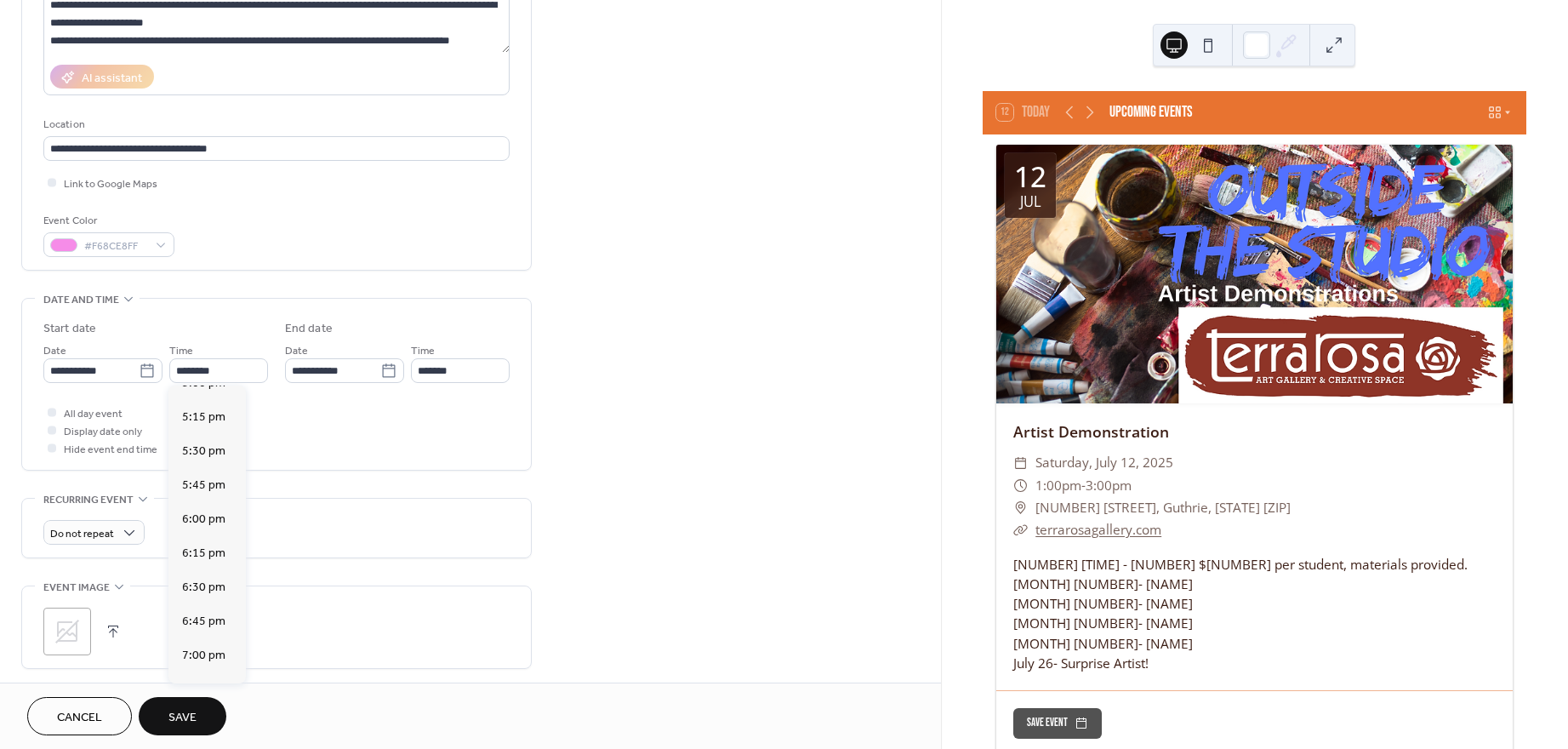 scroll, scrollTop: 2346, scrollLeft: 0, axis: vertical 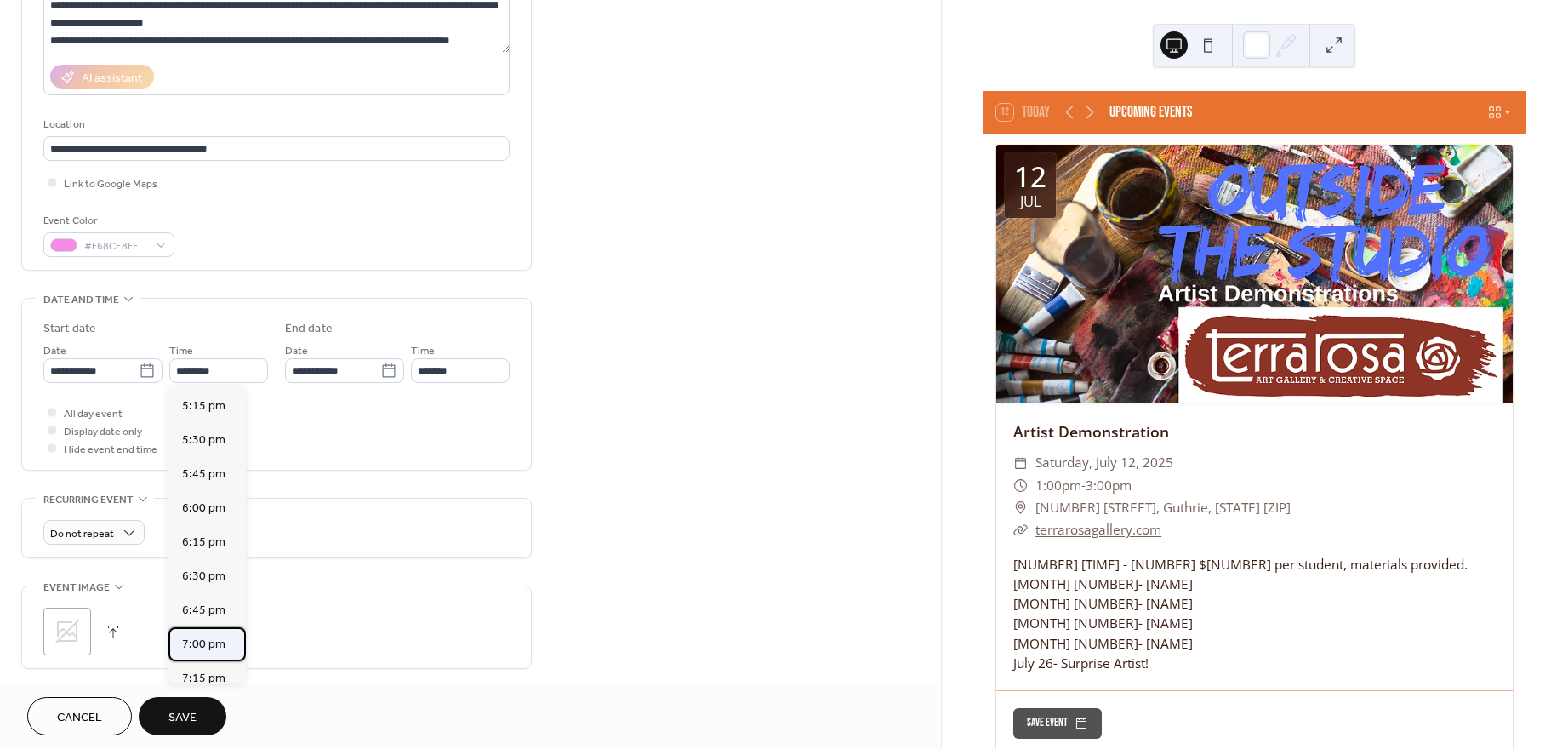 click on "7:00 pm" at bounding box center [203, 644] 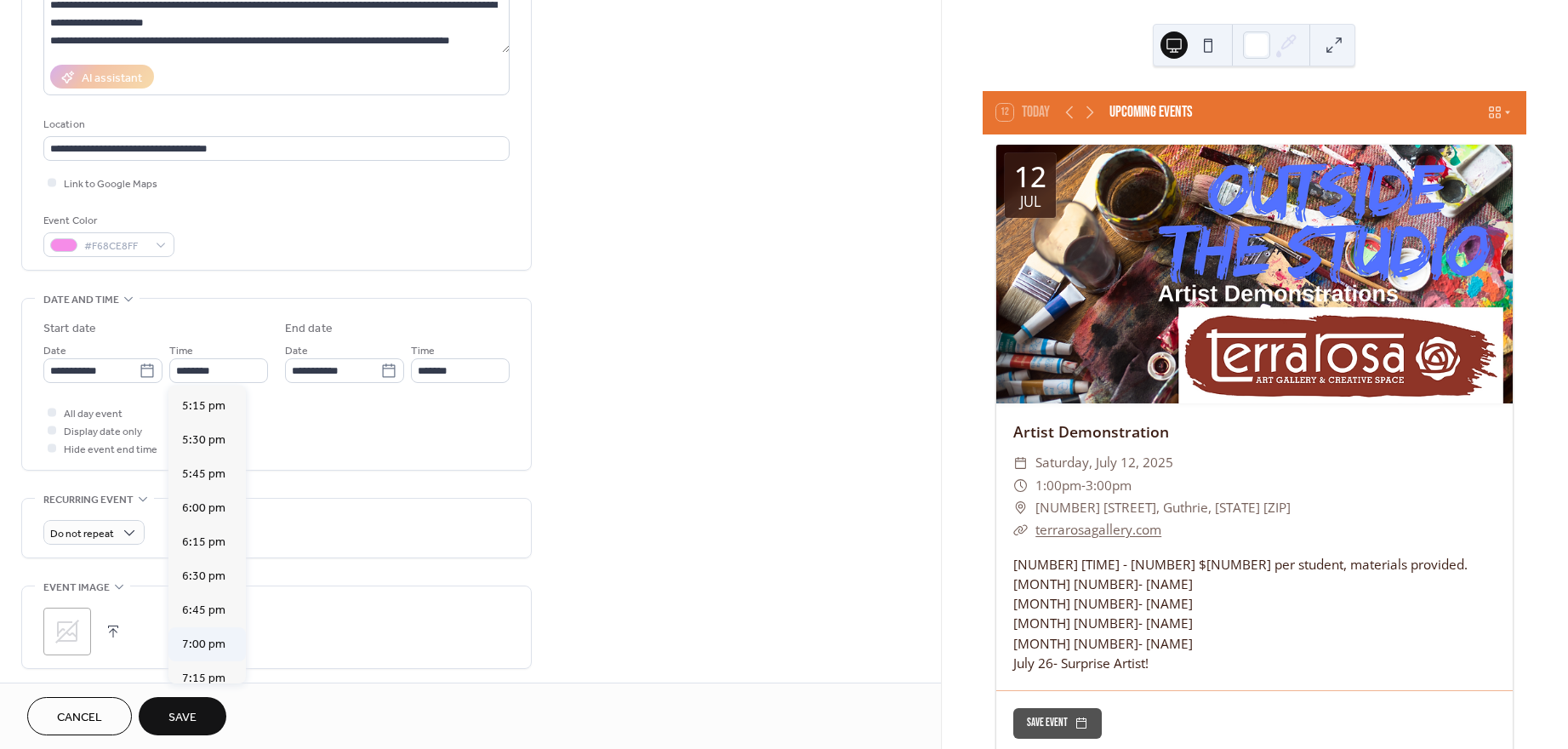 type on "*******" 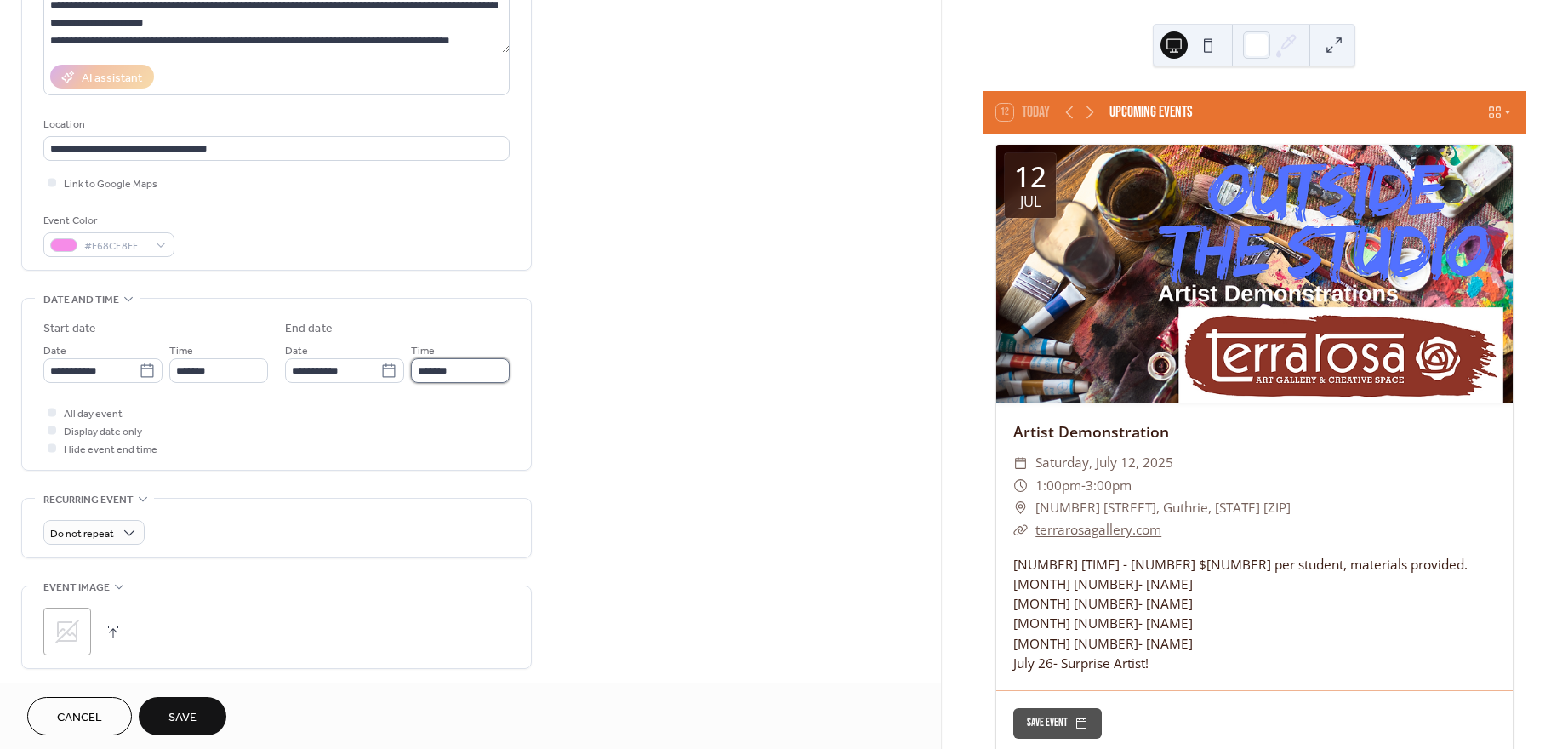 click on "*******" at bounding box center [460, 370] 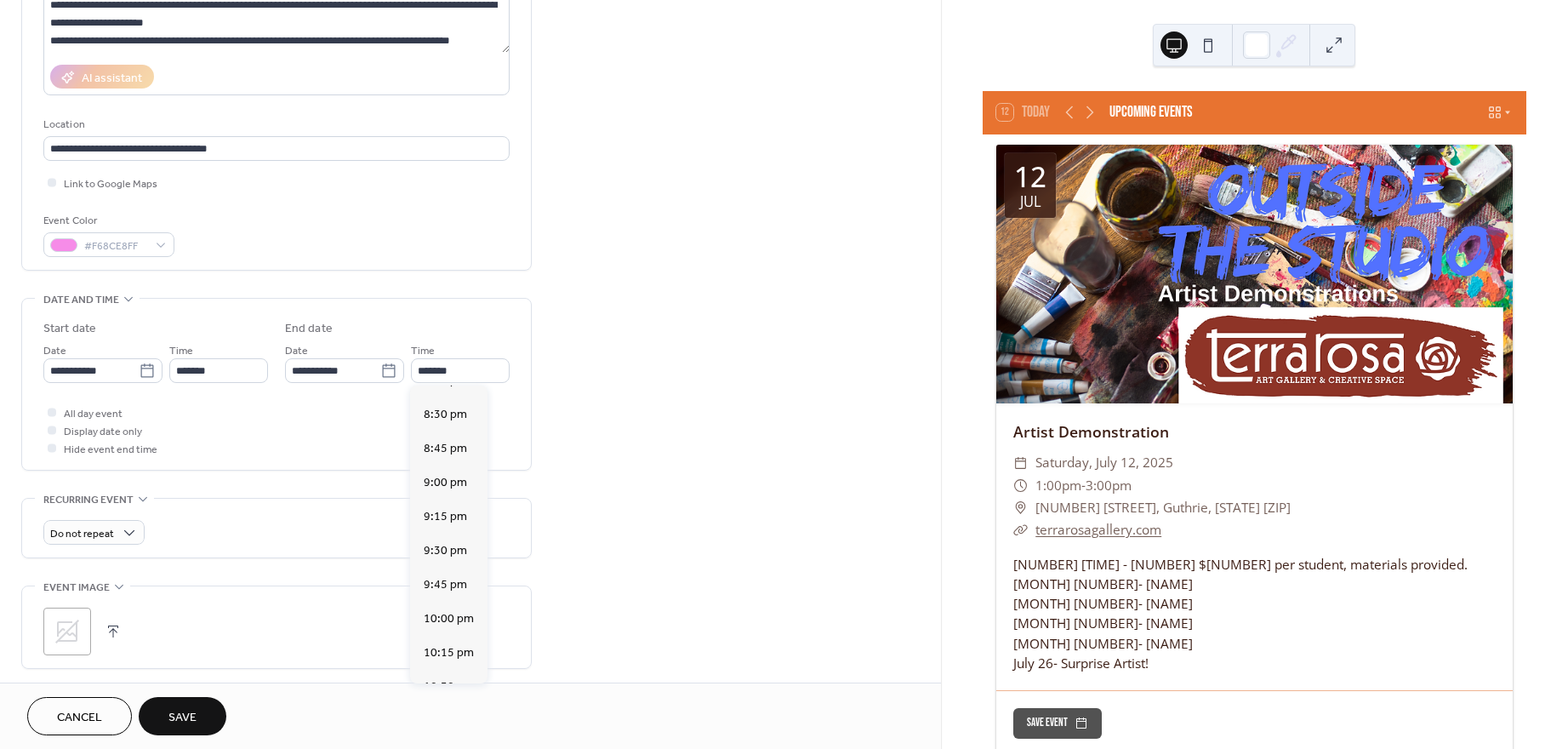 scroll, scrollTop: 159, scrollLeft: 0, axis: vertical 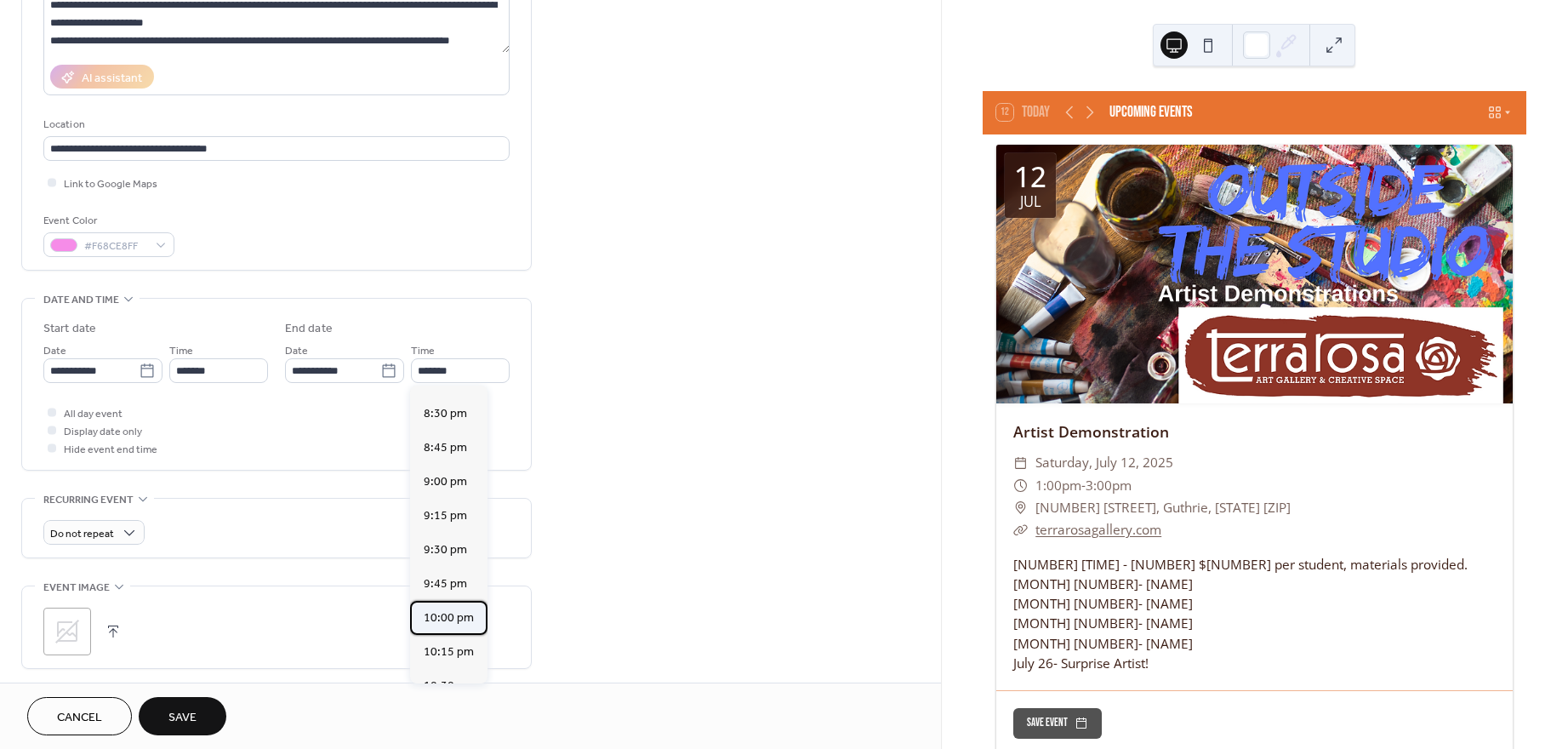 click on "10:00 pm" at bounding box center [448, 618] 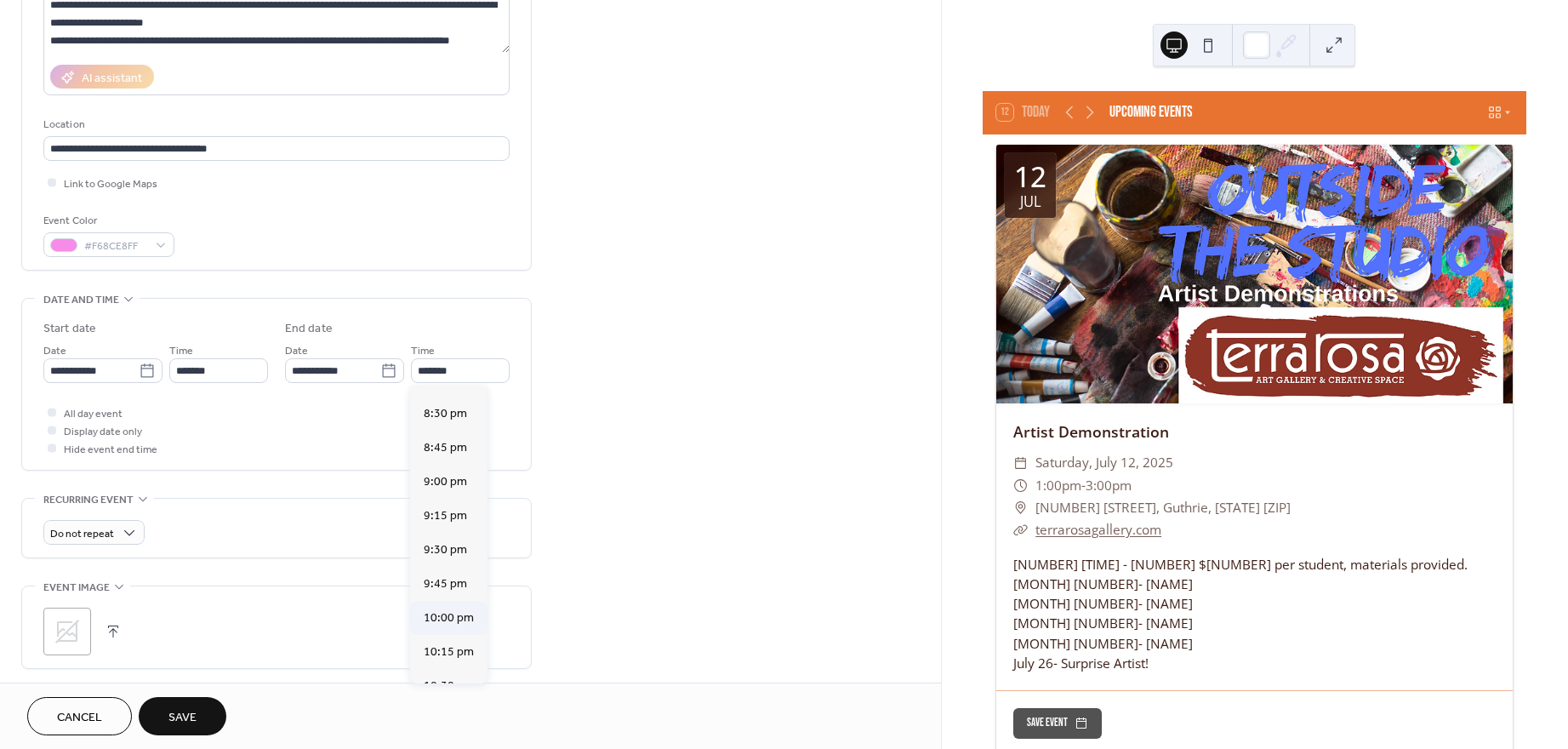 type on "********" 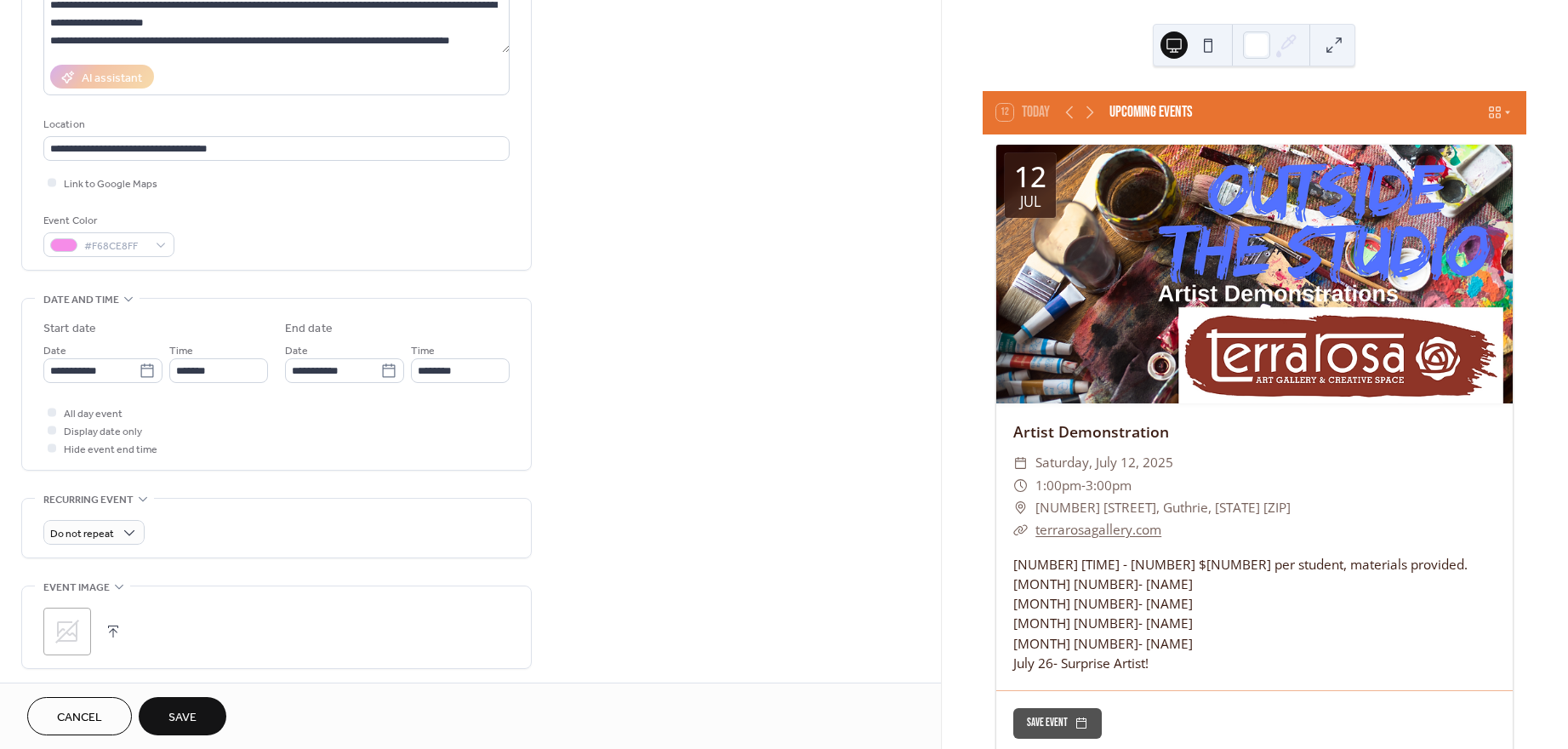 click at bounding box center [113, 632] 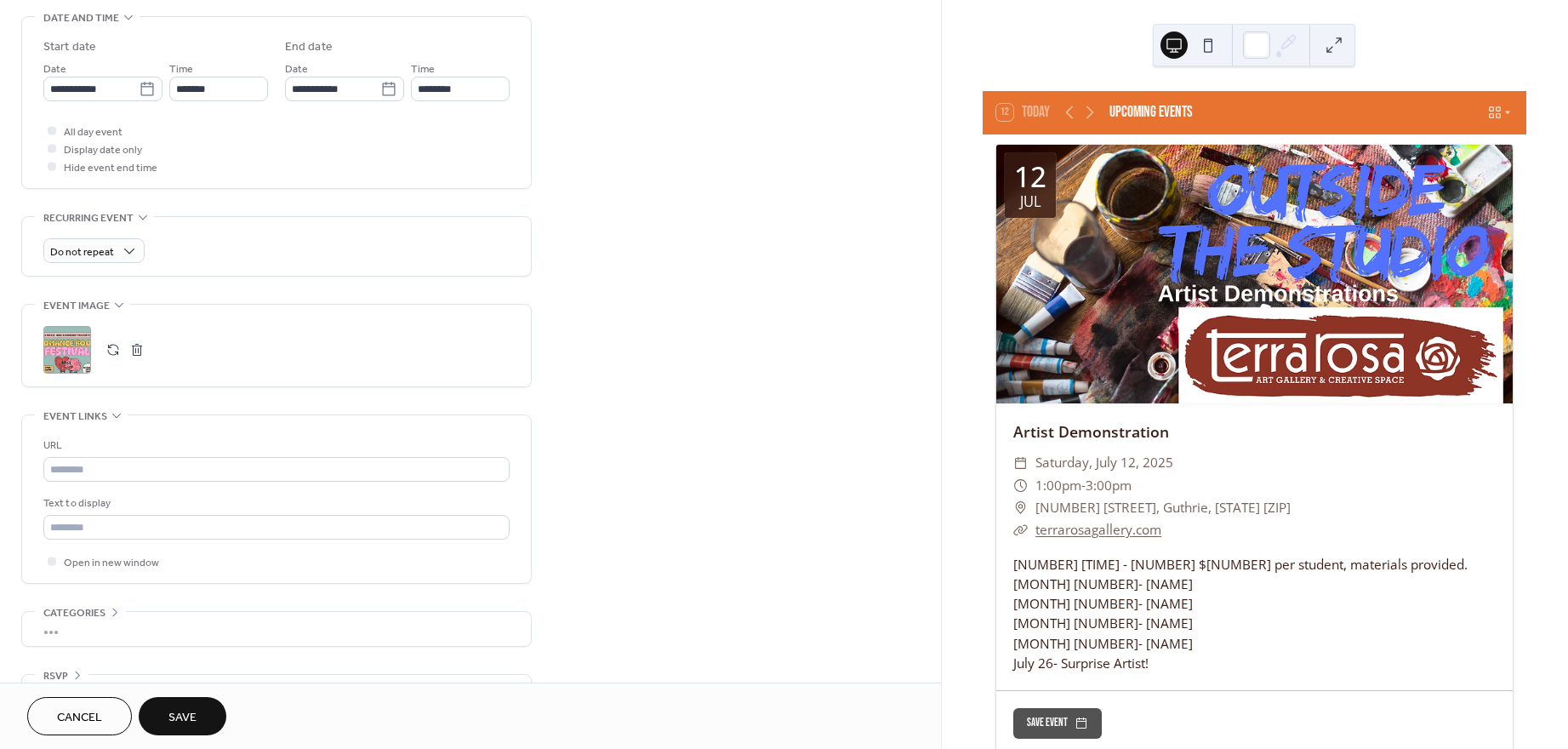 scroll, scrollTop: 582, scrollLeft: 0, axis: vertical 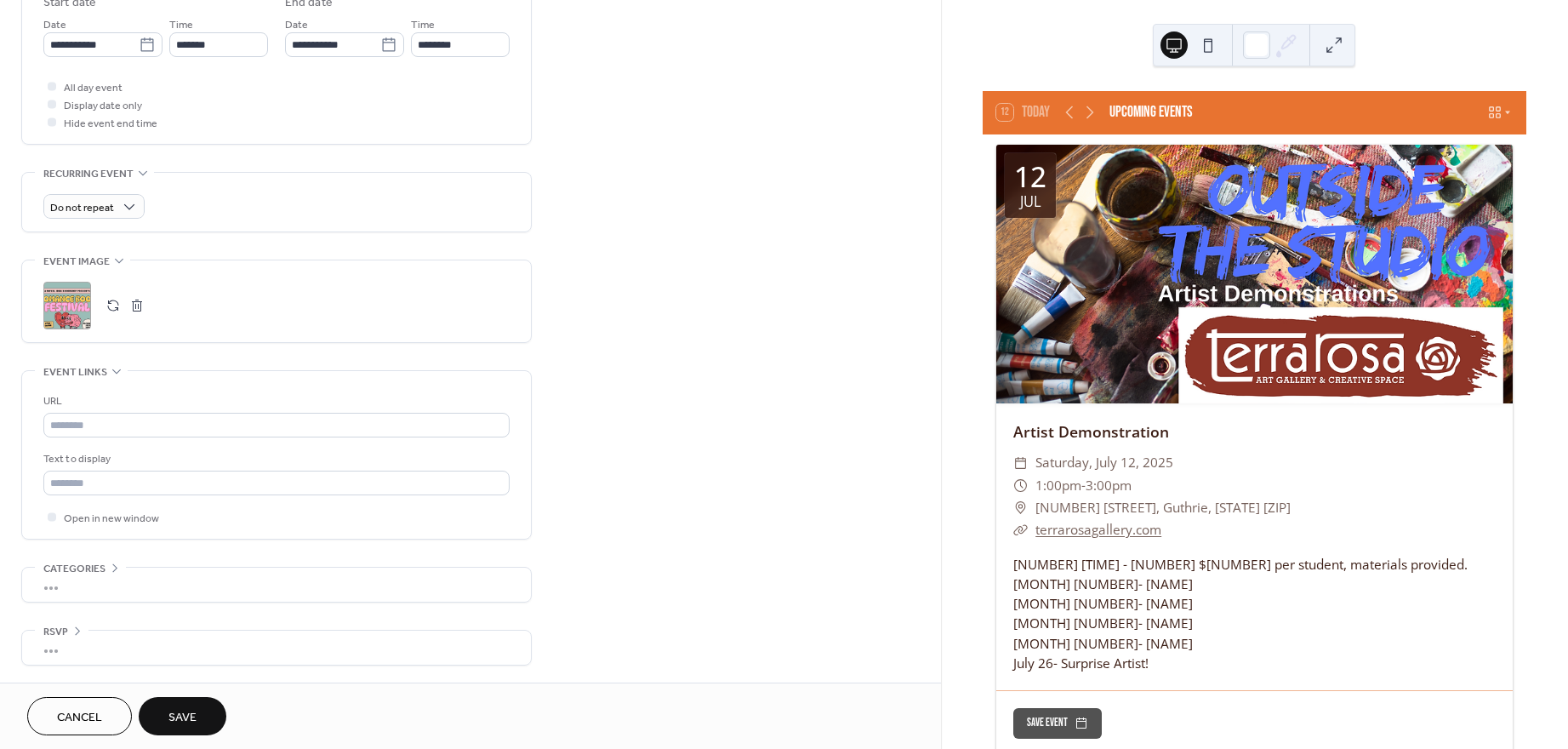 click on "Save" at bounding box center [182, 718] 